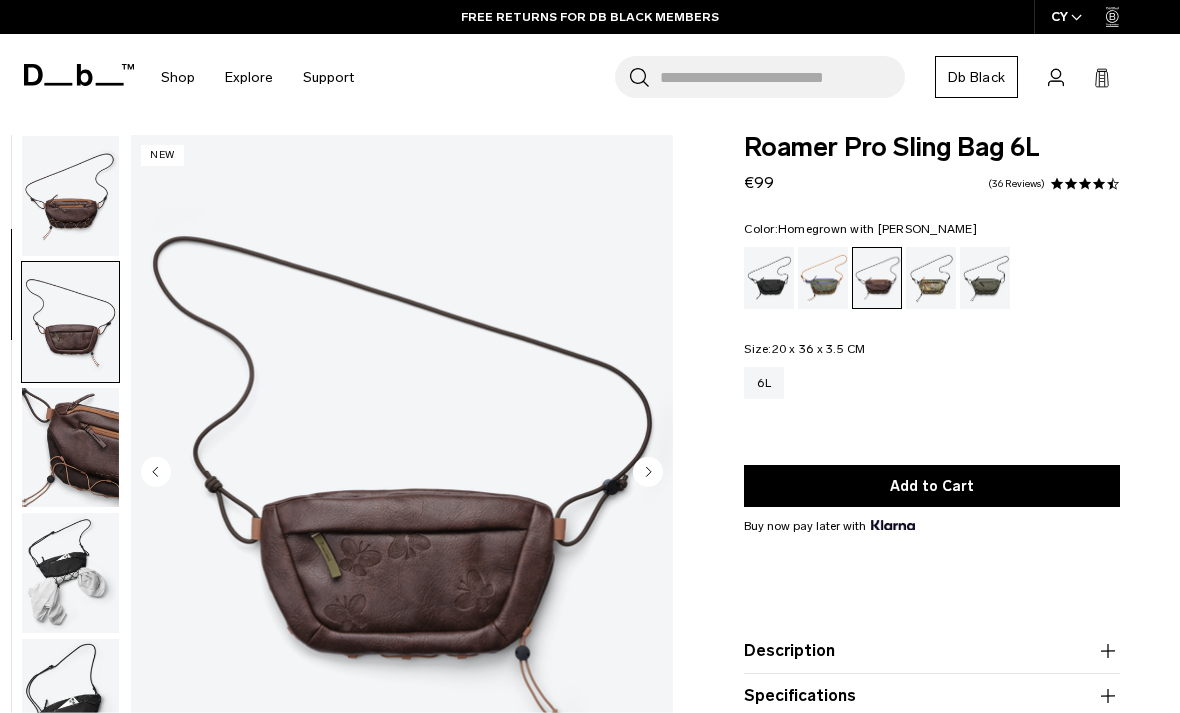 scroll, scrollTop: 127, scrollLeft: 0, axis: vertical 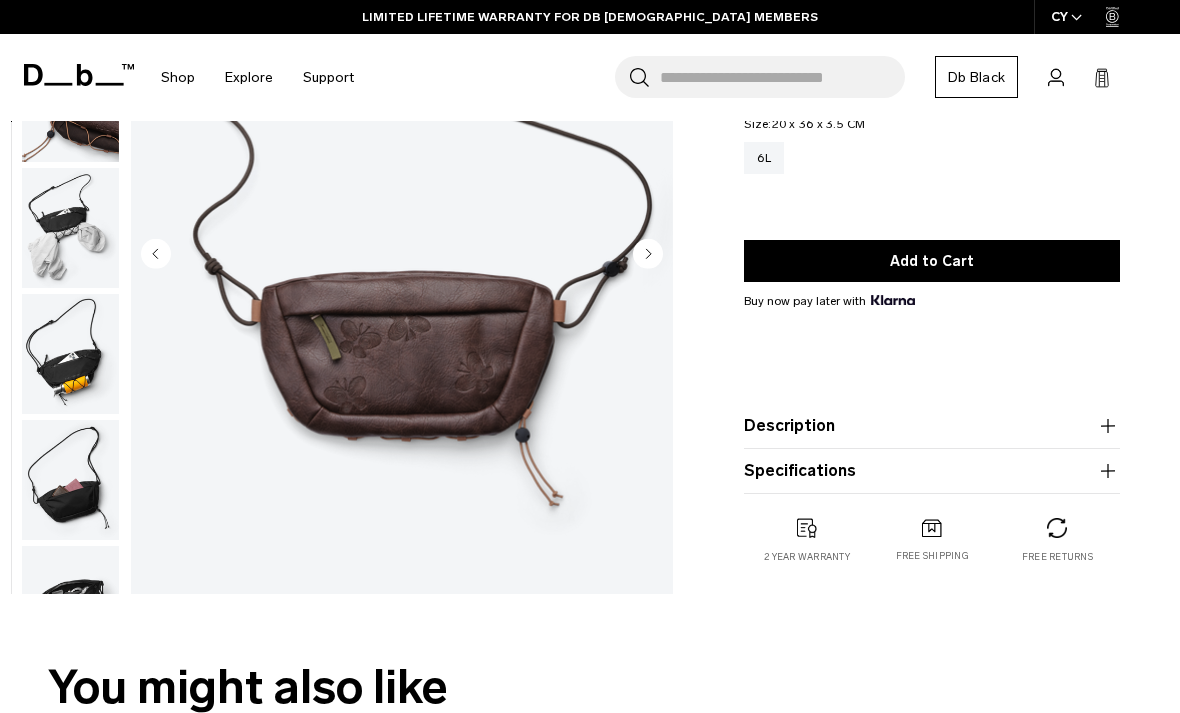 click at bounding box center [70, 228] 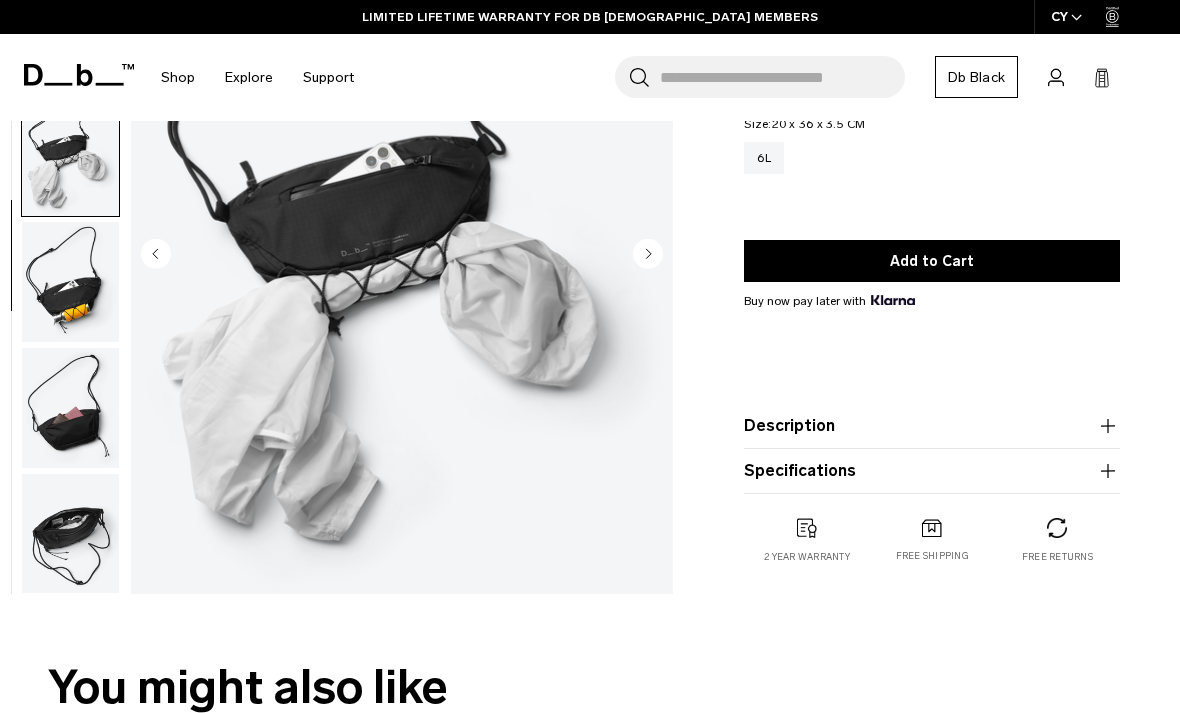 scroll, scrollTop: 210, scrollLeft: 0, axis: vertical 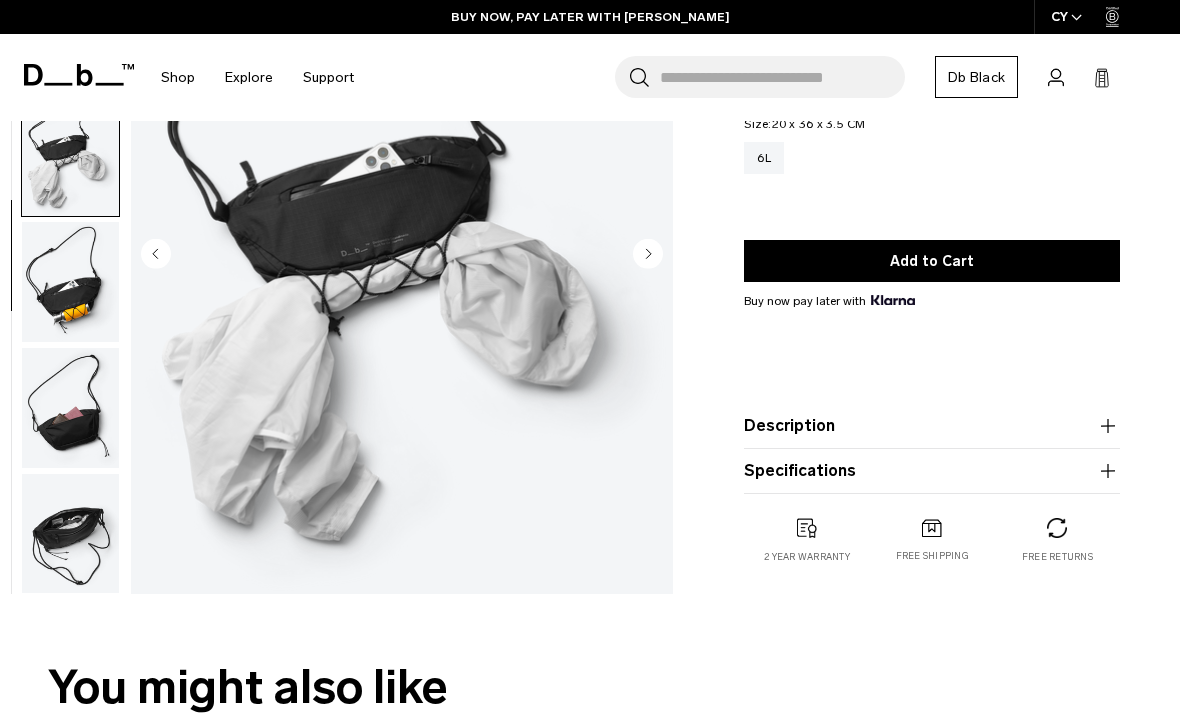 click at bounding box center (70, 282) 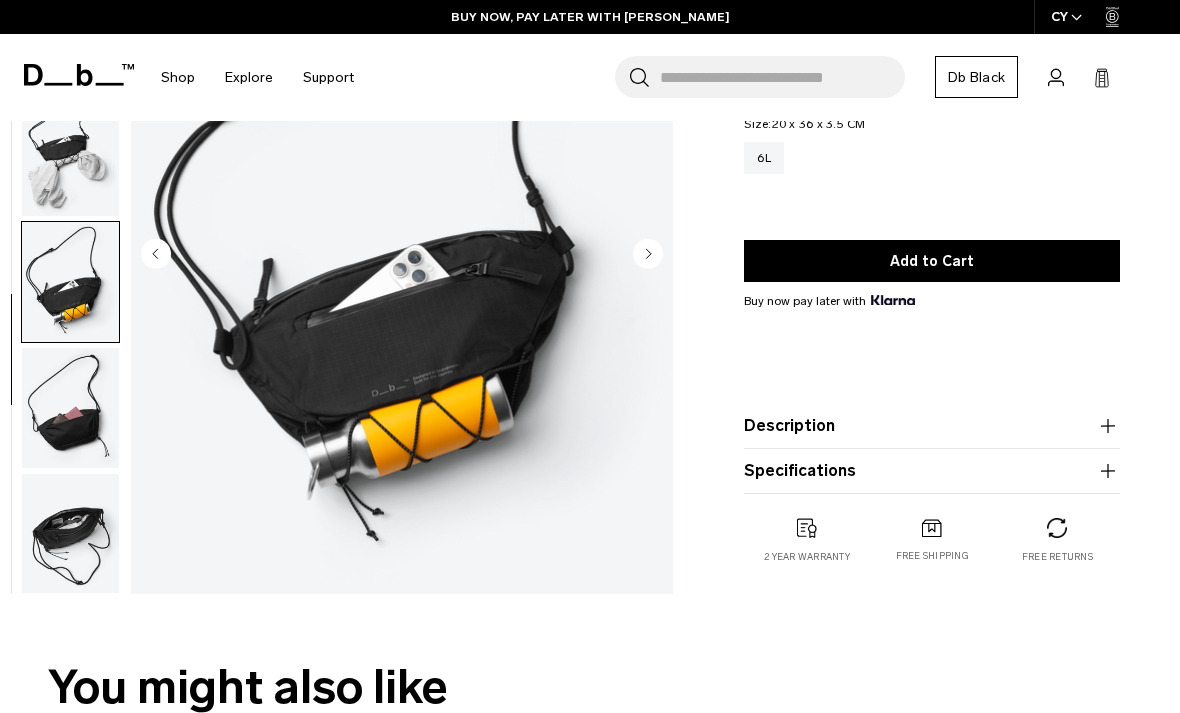 click at bounding box center (70, 408) 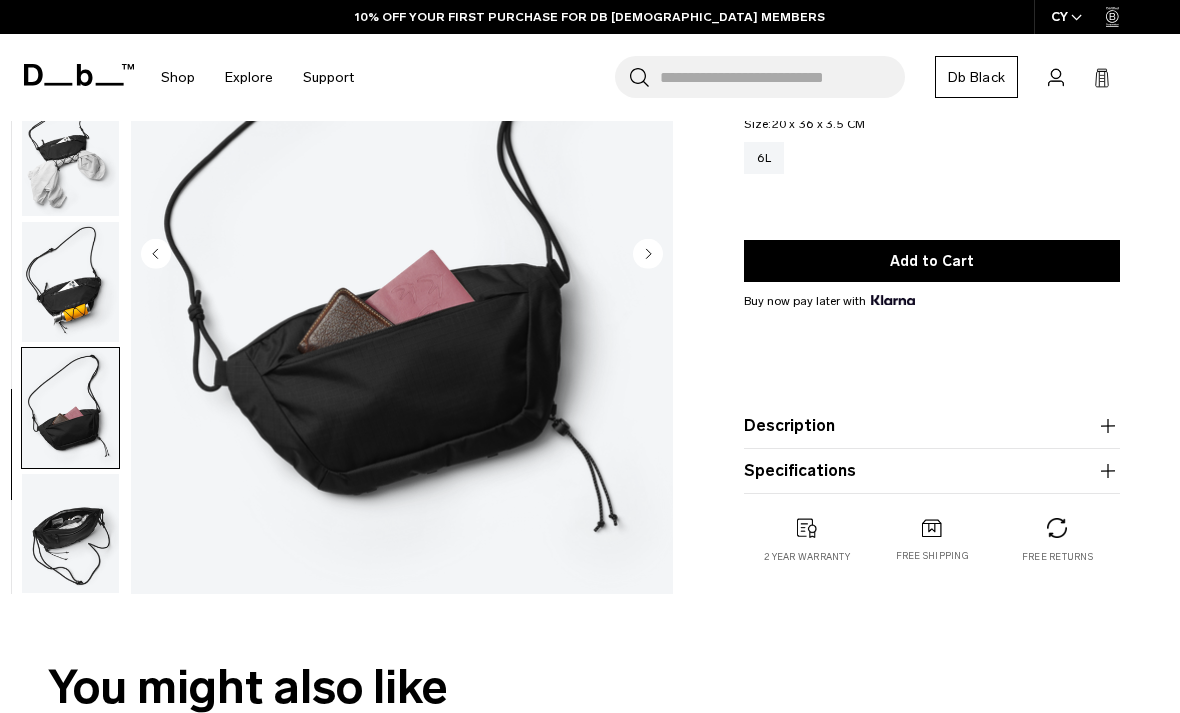 click on "Description" at bounding box center [932, 426] 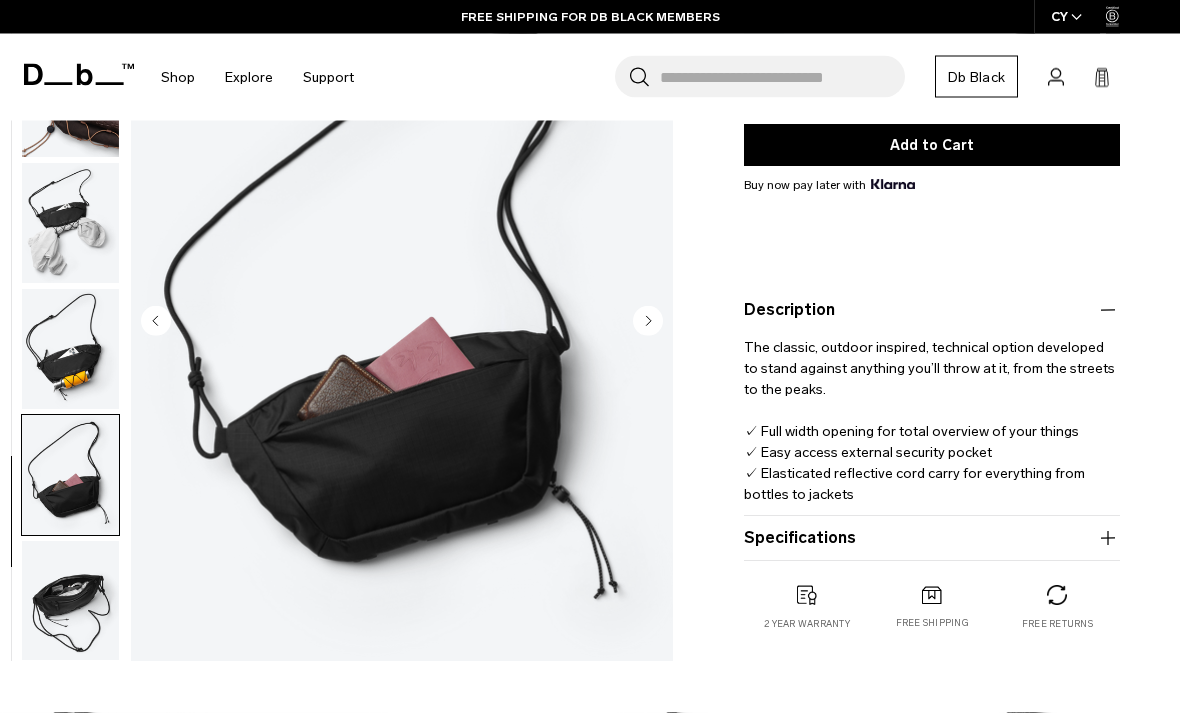 scroll, scrollTop: 356, scrollLeft: 0, axis: vertical 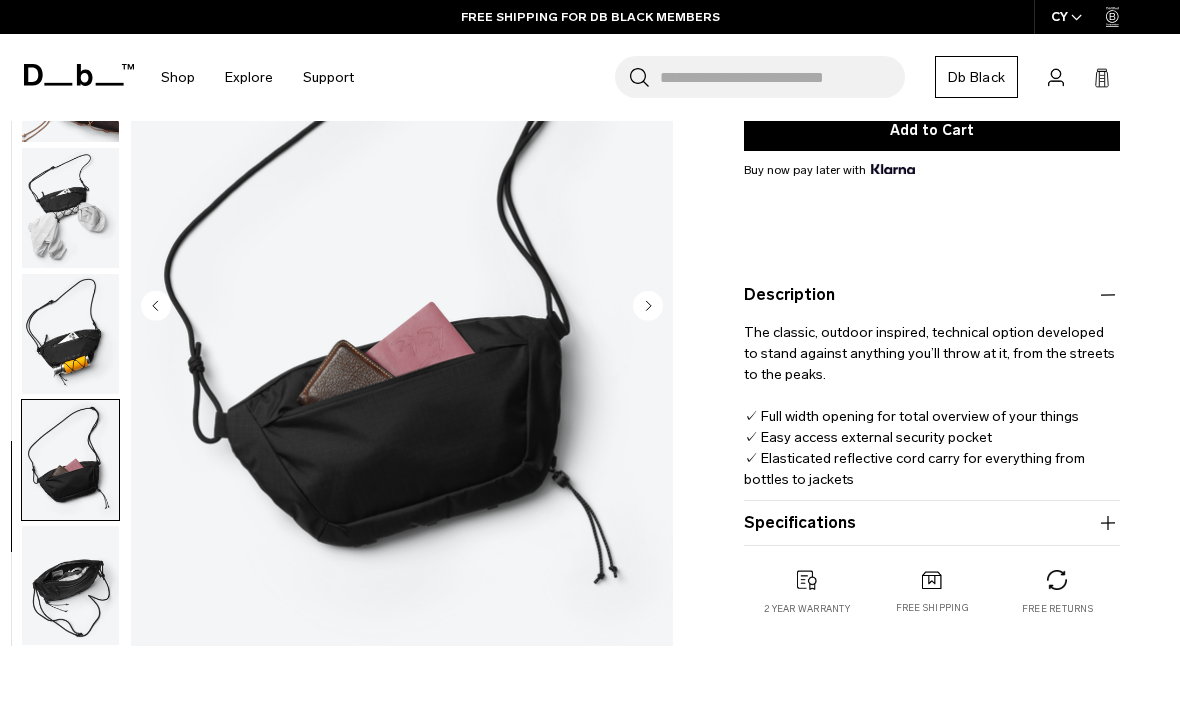 click on "Specifications" at bounding box center (932, 523) 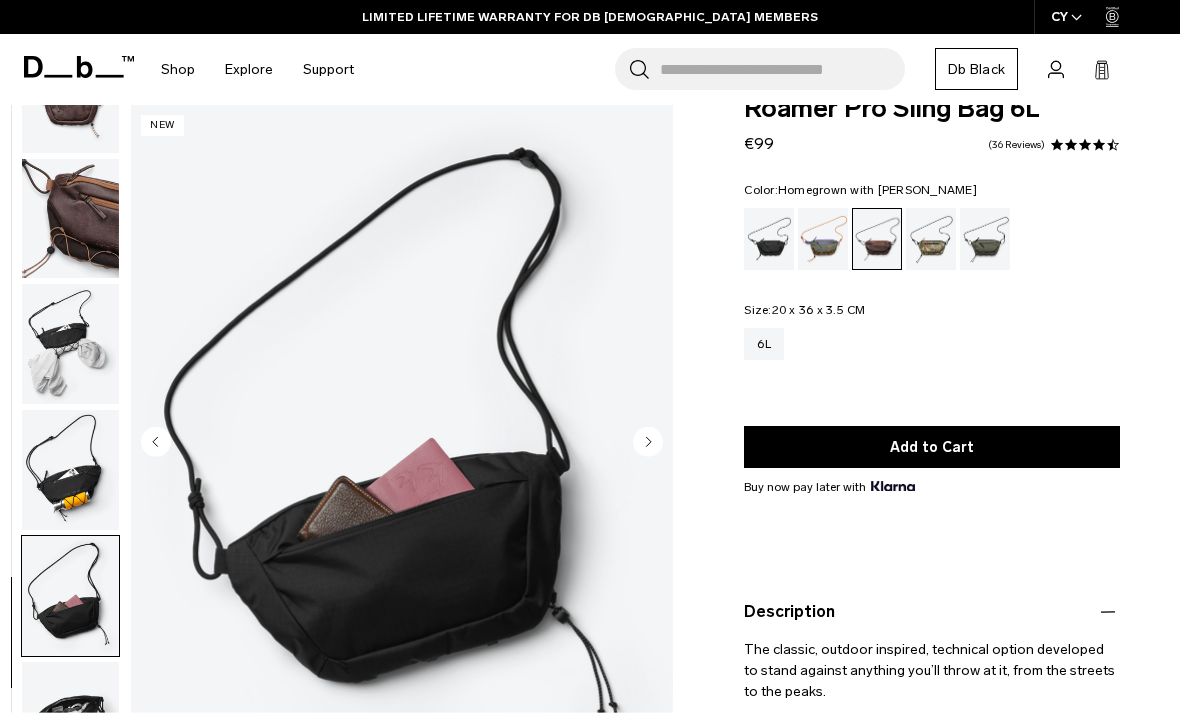 scroll, scrollTop: 38, scrollLeft: 0, axis: vertical 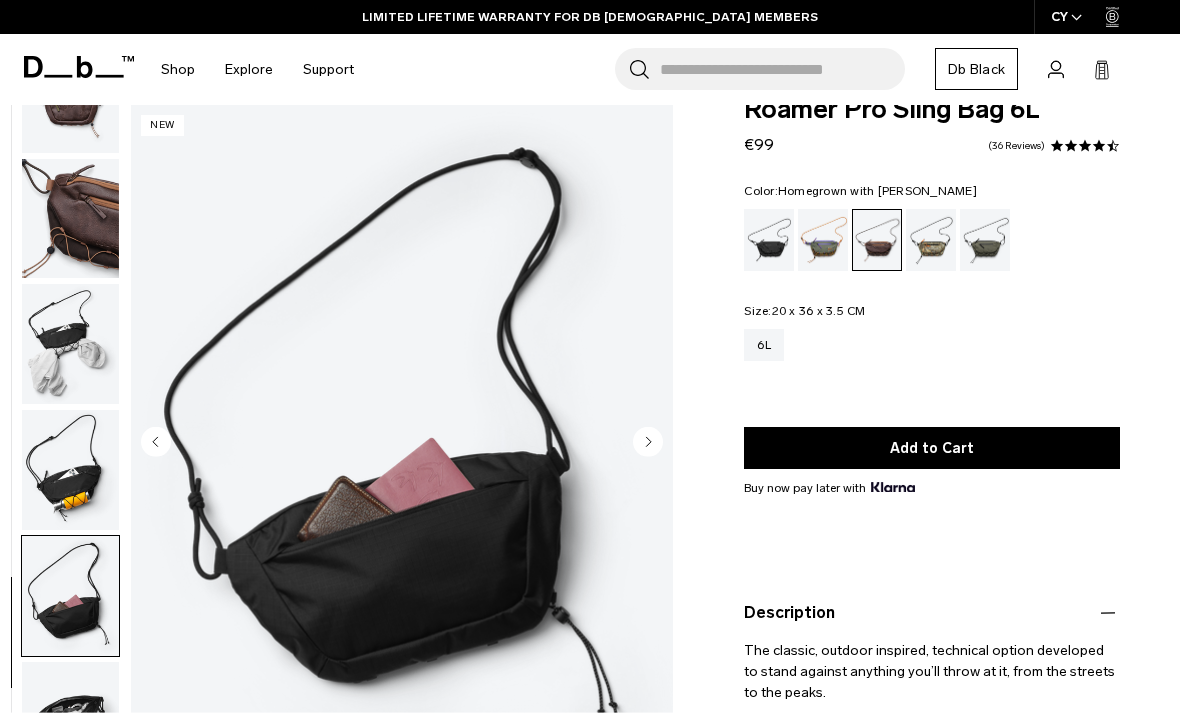 click at bounding box center [877, 240] 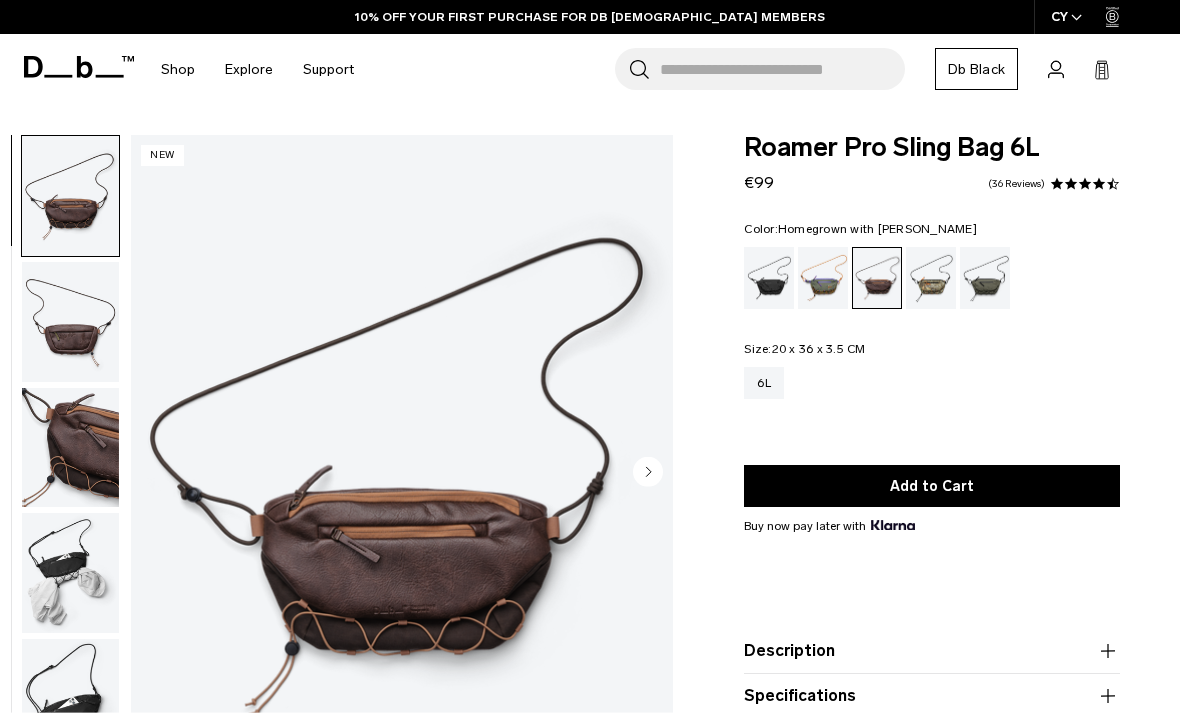 scroll, scrollTop: 113, scrollLeft: 0, axis: vertical 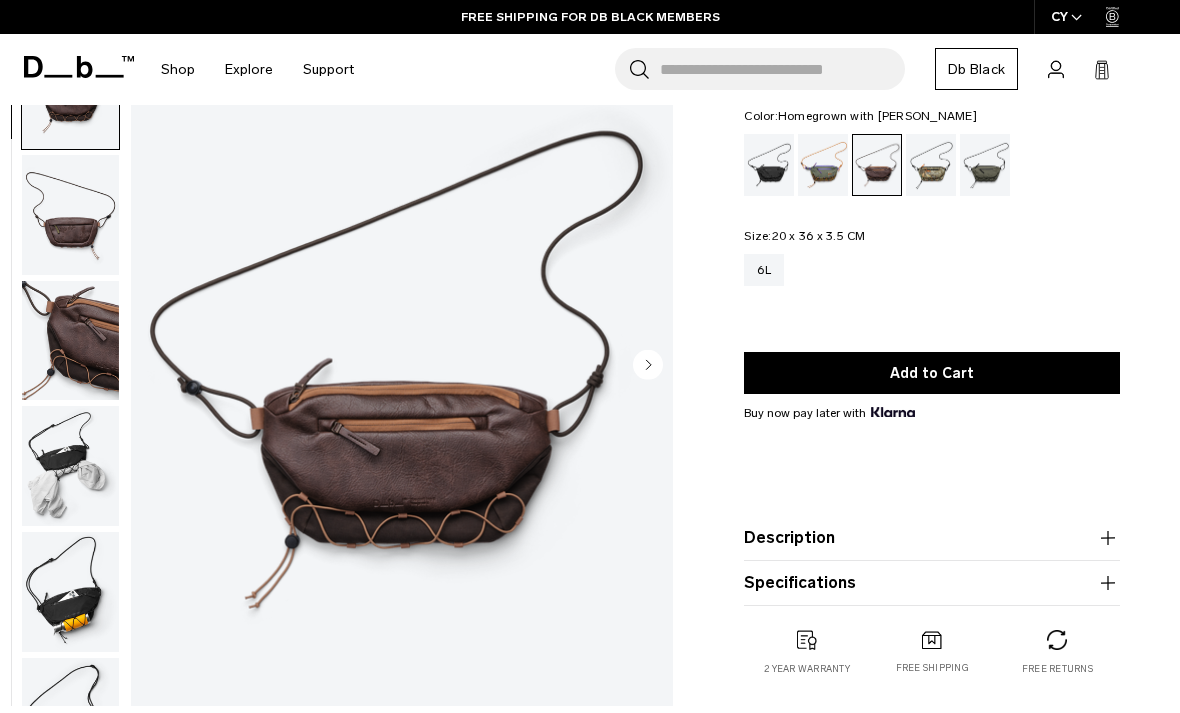 click at bounding box center (70, 215) 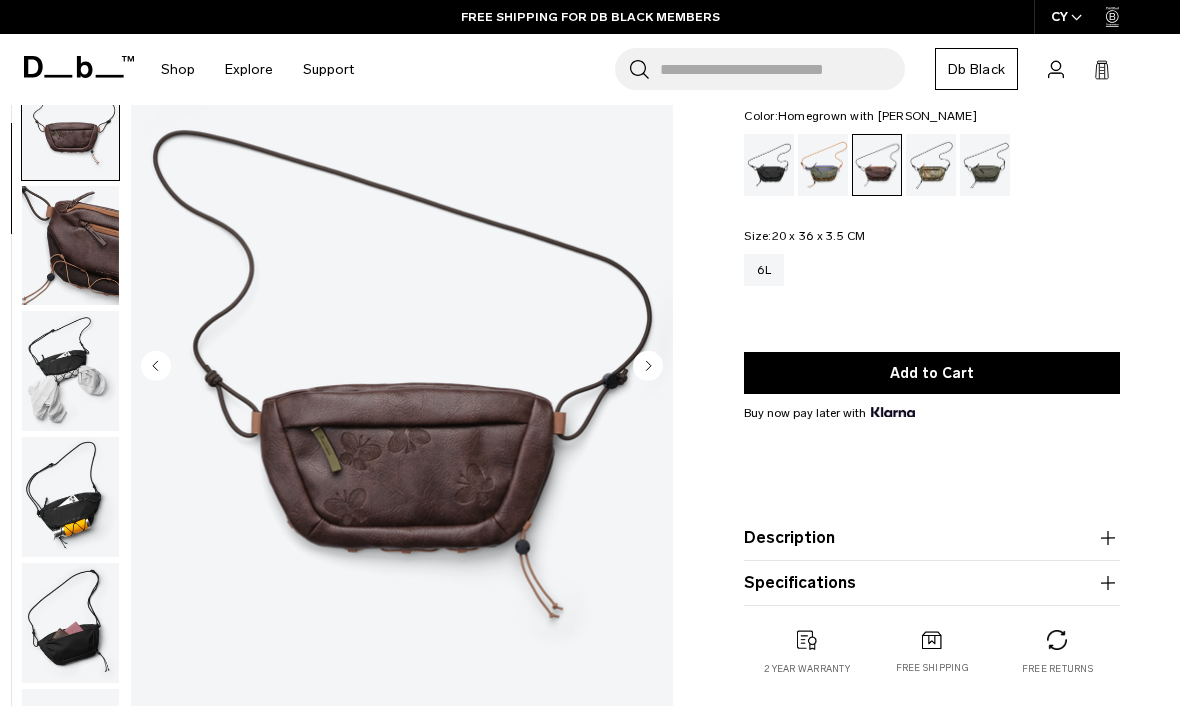 scroll, scrollTop: 127, scrollLeft: 0, axis: vertical 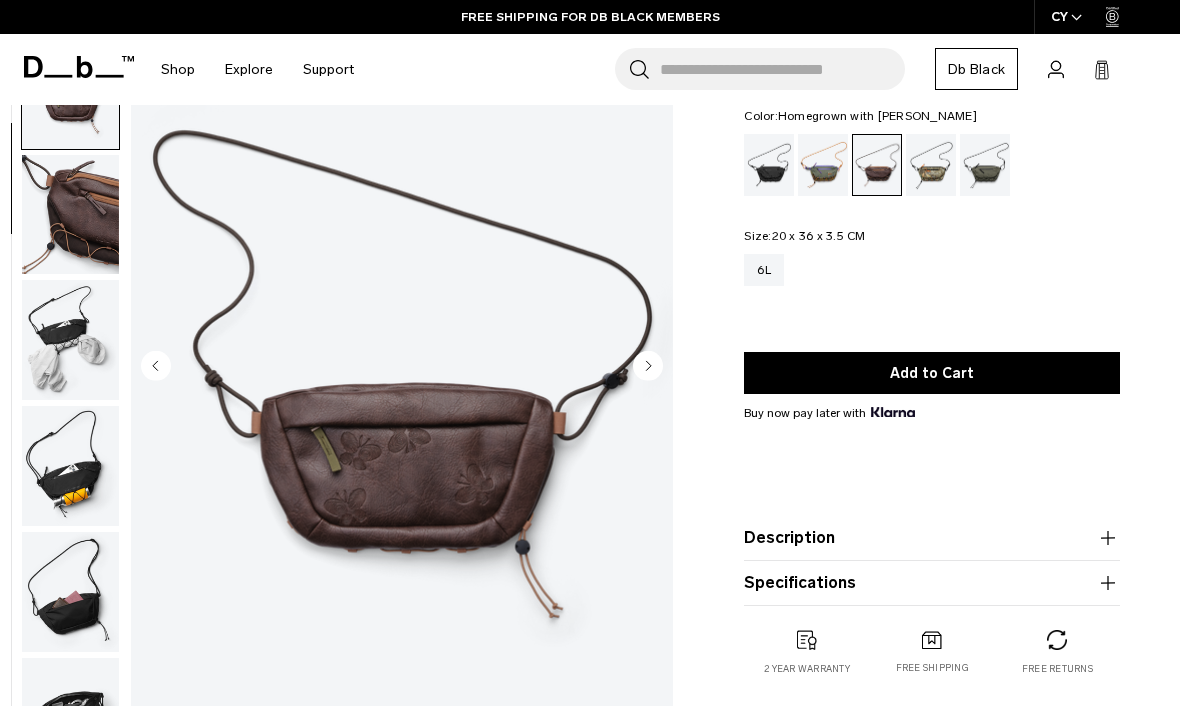 click at bounding box center [70, 466] 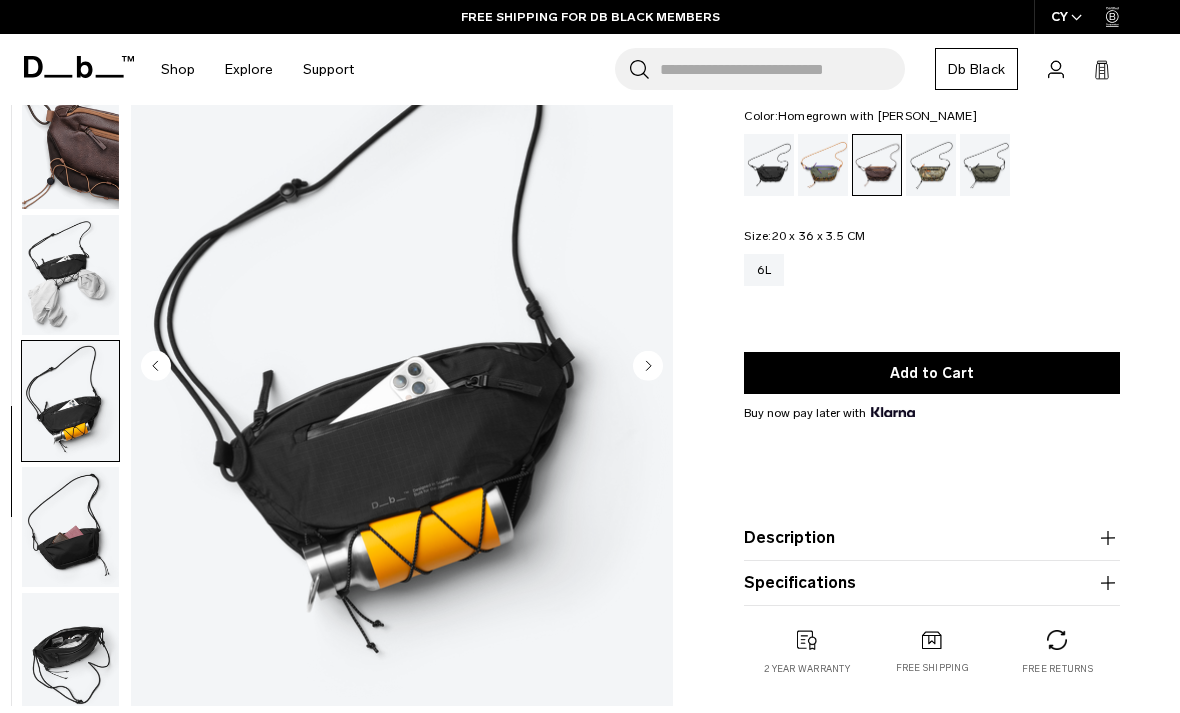 scroll, scrollTop: 210, scrollLeft: 0, axis: vertical 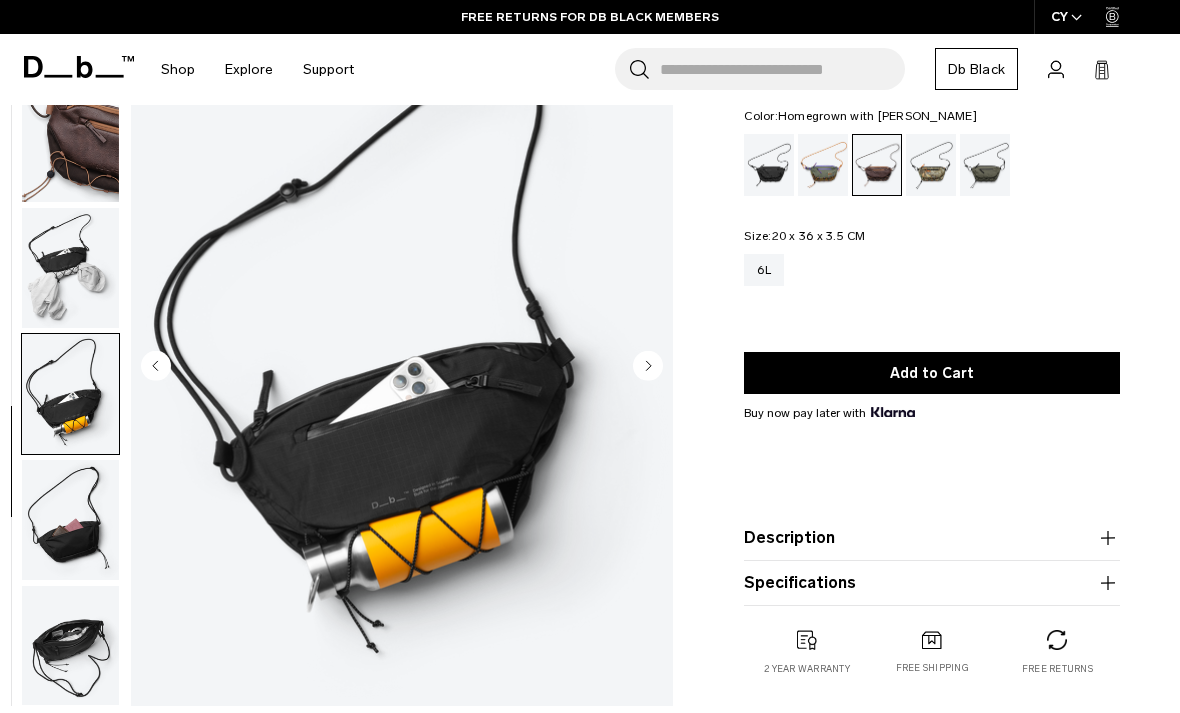click at bounding box center (70, 646) 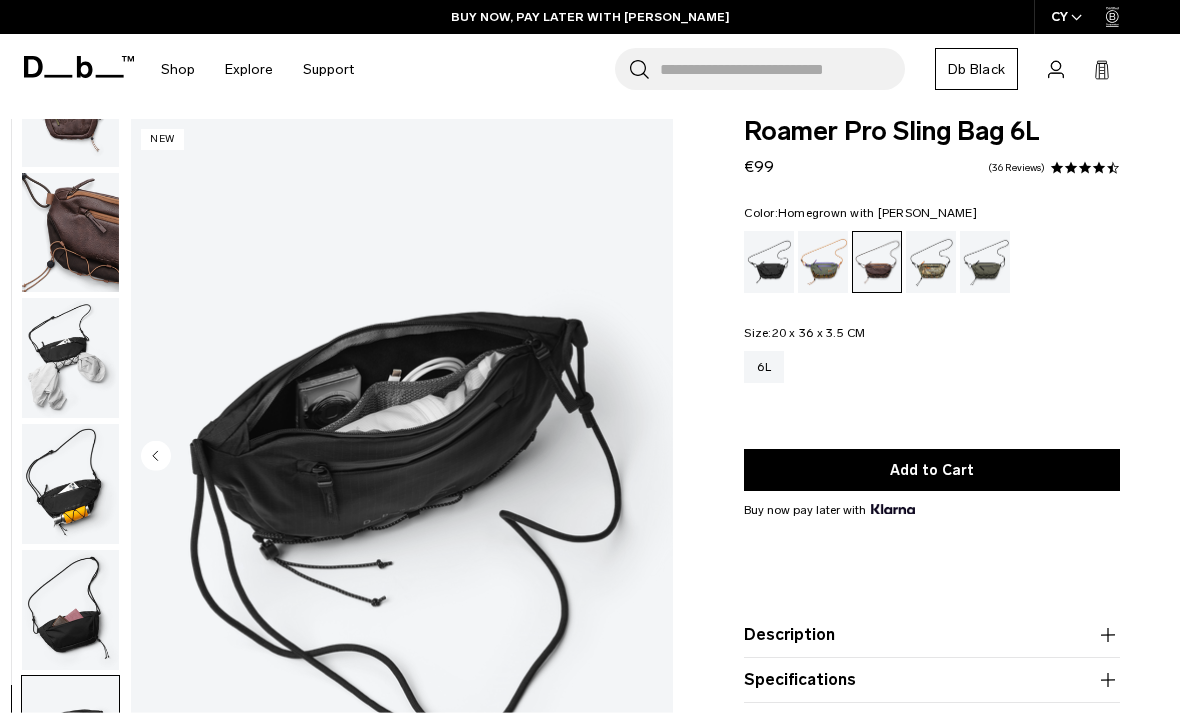 scroll, scrollTop: 148, scrollLeft: 0, axis: vertical 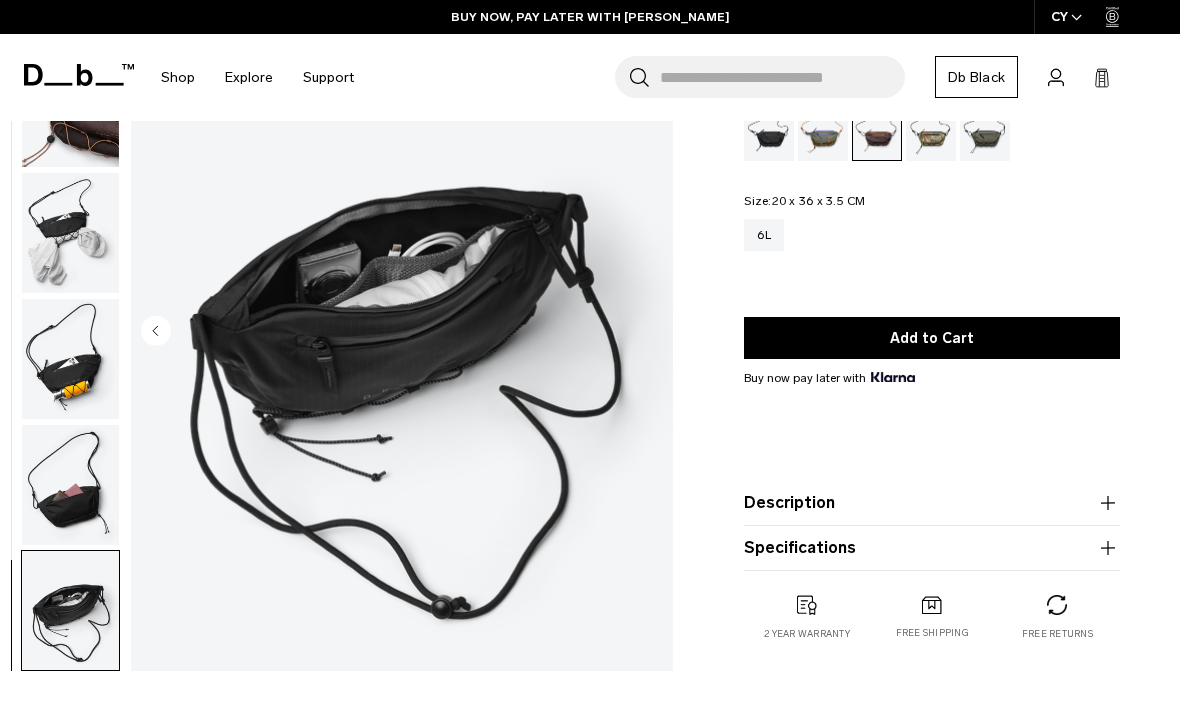 click on "Description" at bounding box center (932, 503) 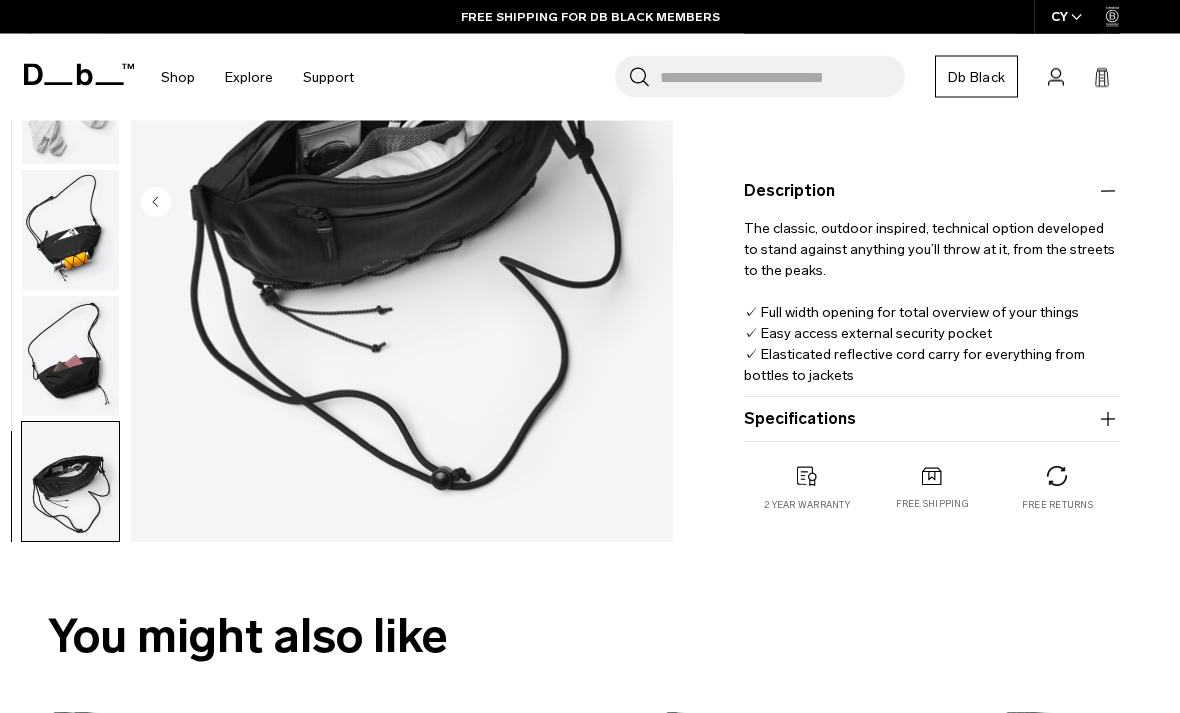 scroll, scrollTop: 489, scrollLeft: 0, axis: vertical 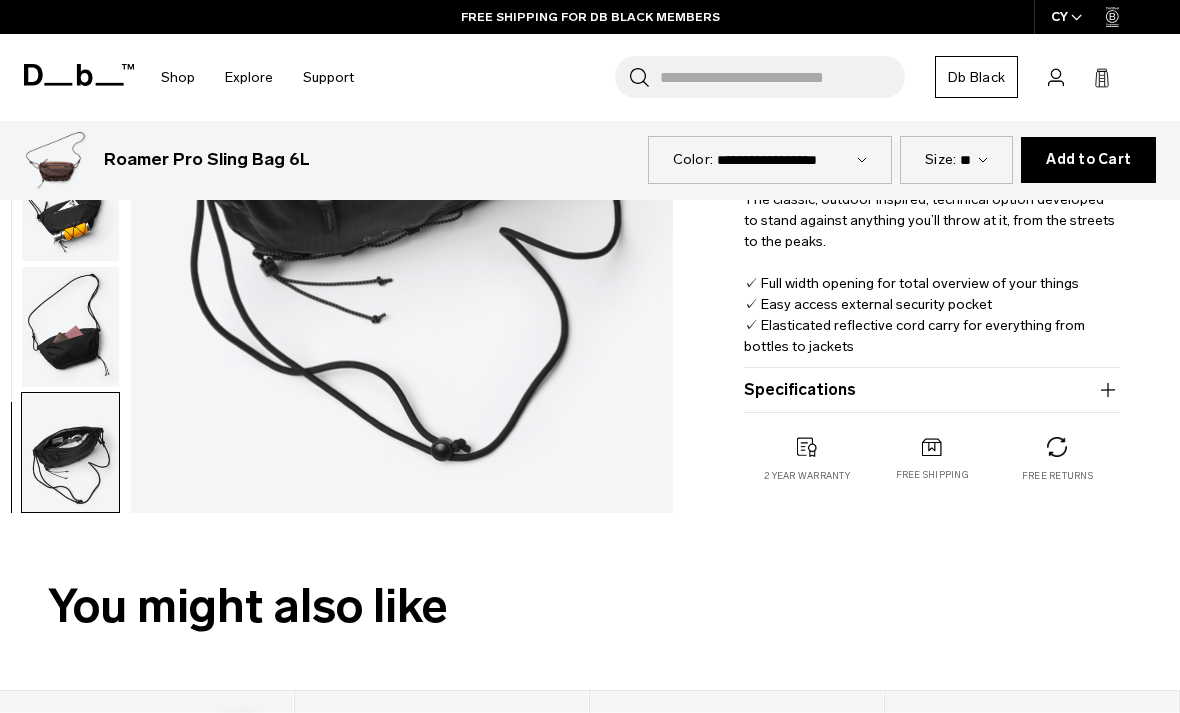 click on "Specifications" at bounding box center (932, 390) 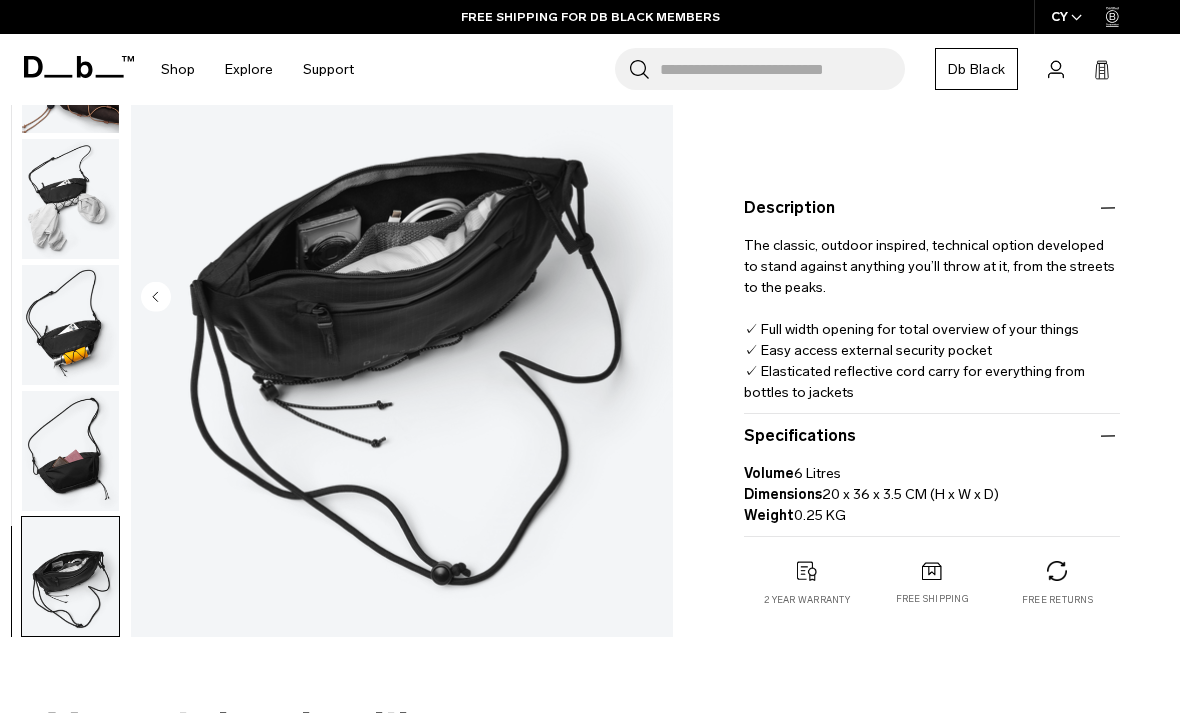 scroll, scrollTop: 0, scrollLeft: 0, axis: both 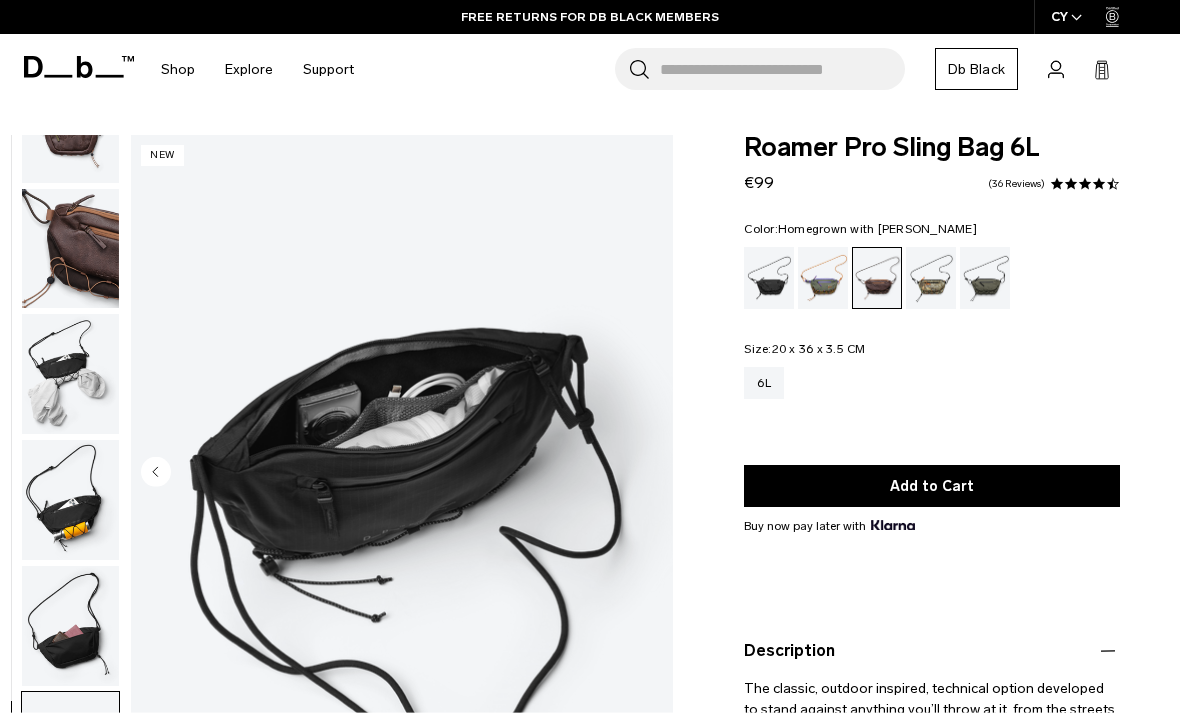 click at bounding box center [1099, 184] 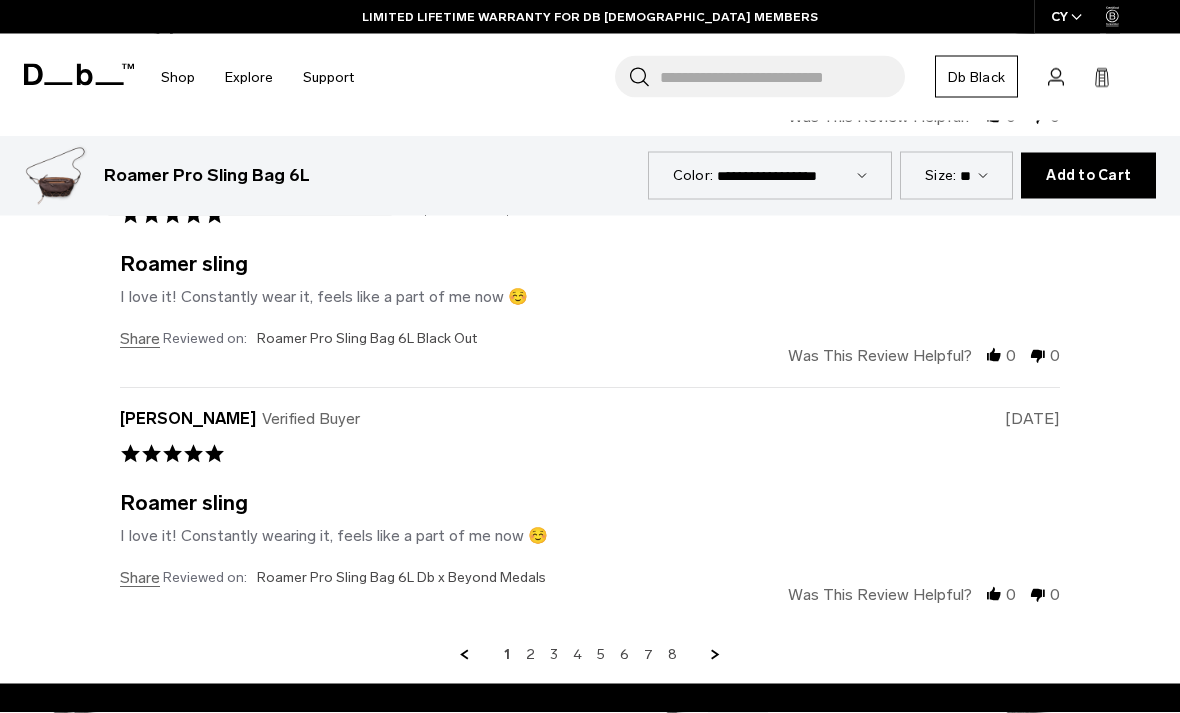 scroll, scrollTop: 5703, scrollLeft: 0, axis: vertical 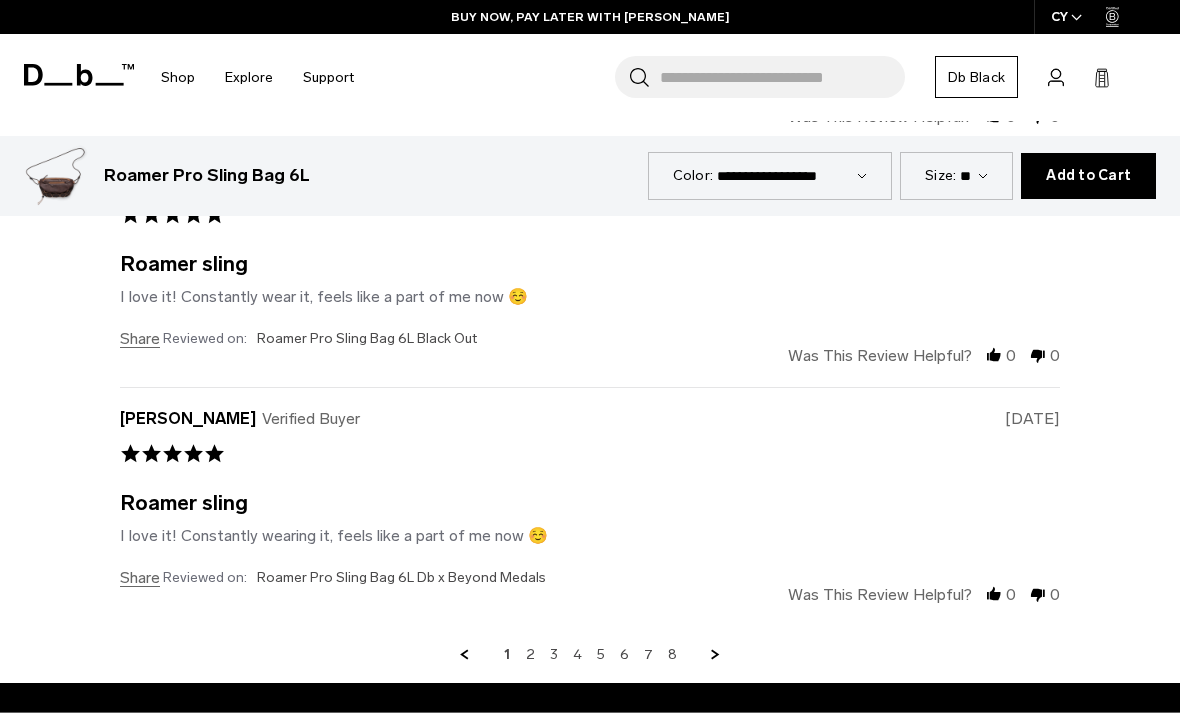 click at bounding box center [716, 655] 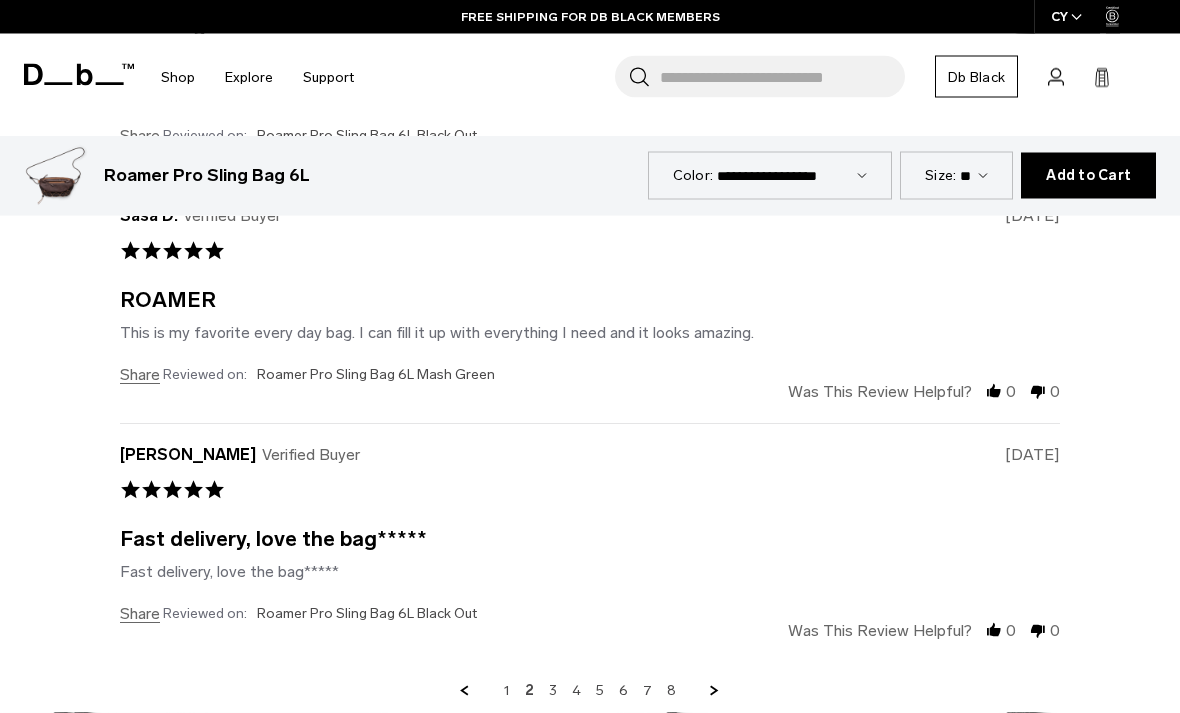 scroll, scrollTop: 5782, scrollLeft: 0, axis: vertical 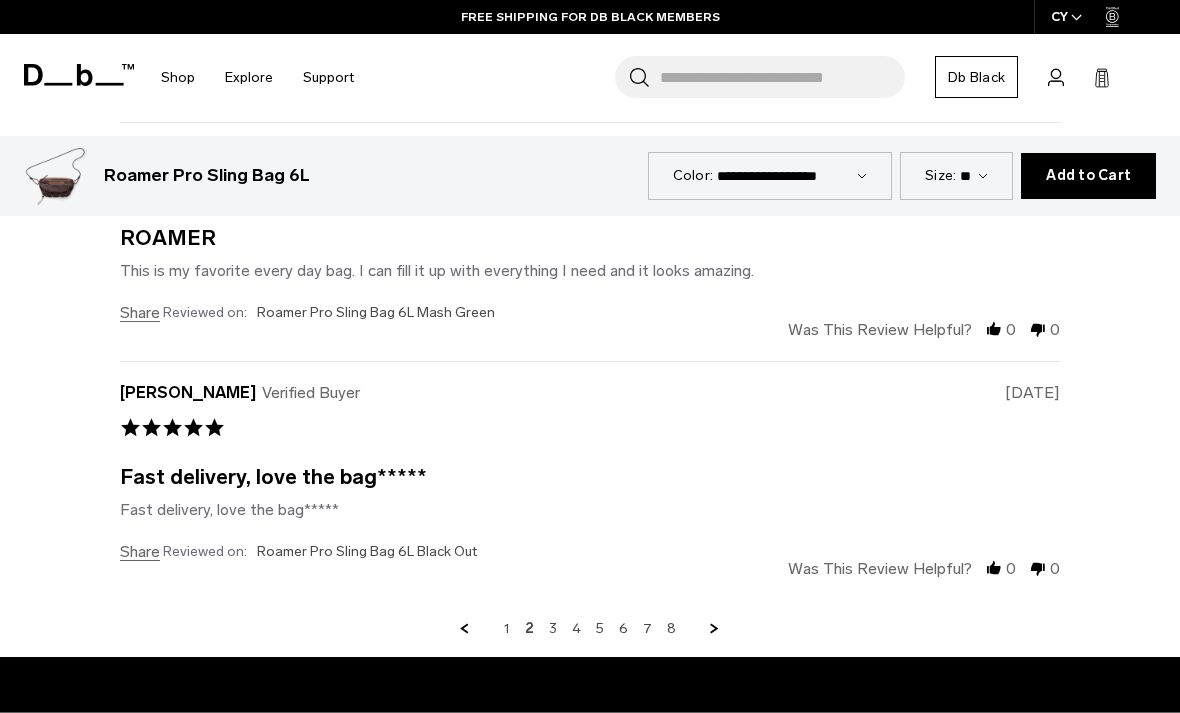click at bounding box center [715, 629] 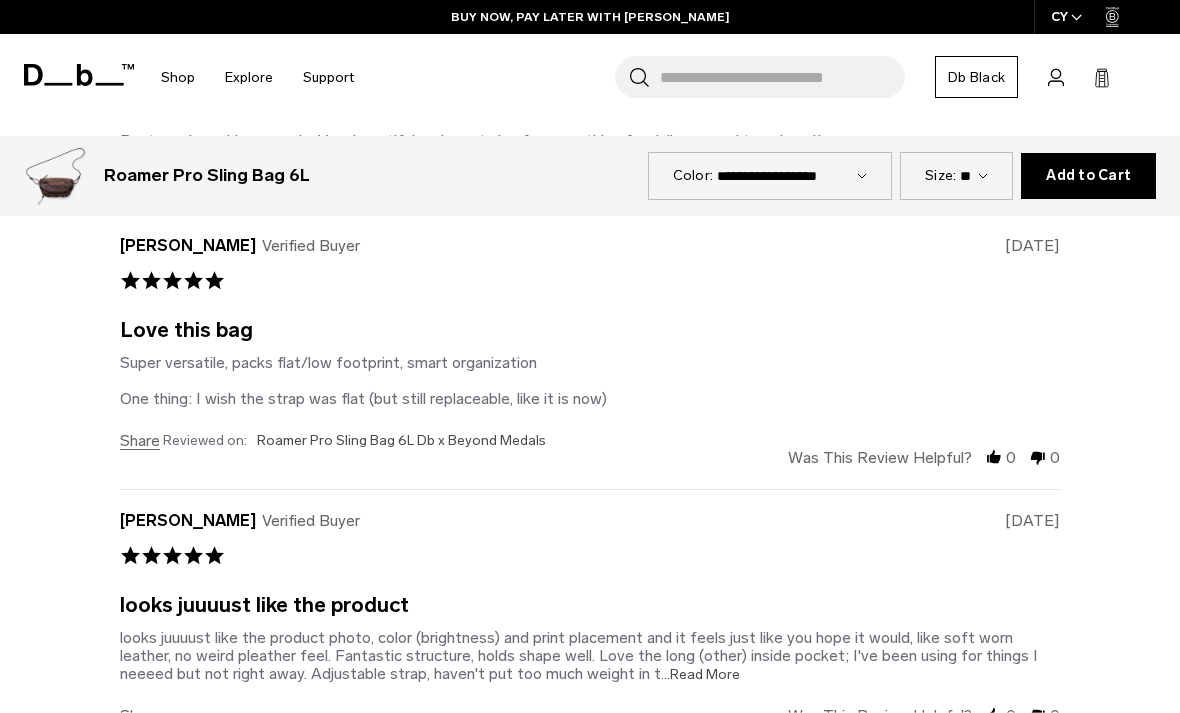 scroll, scrollTop: 5640, scrollLeft: 0, axis: vertical 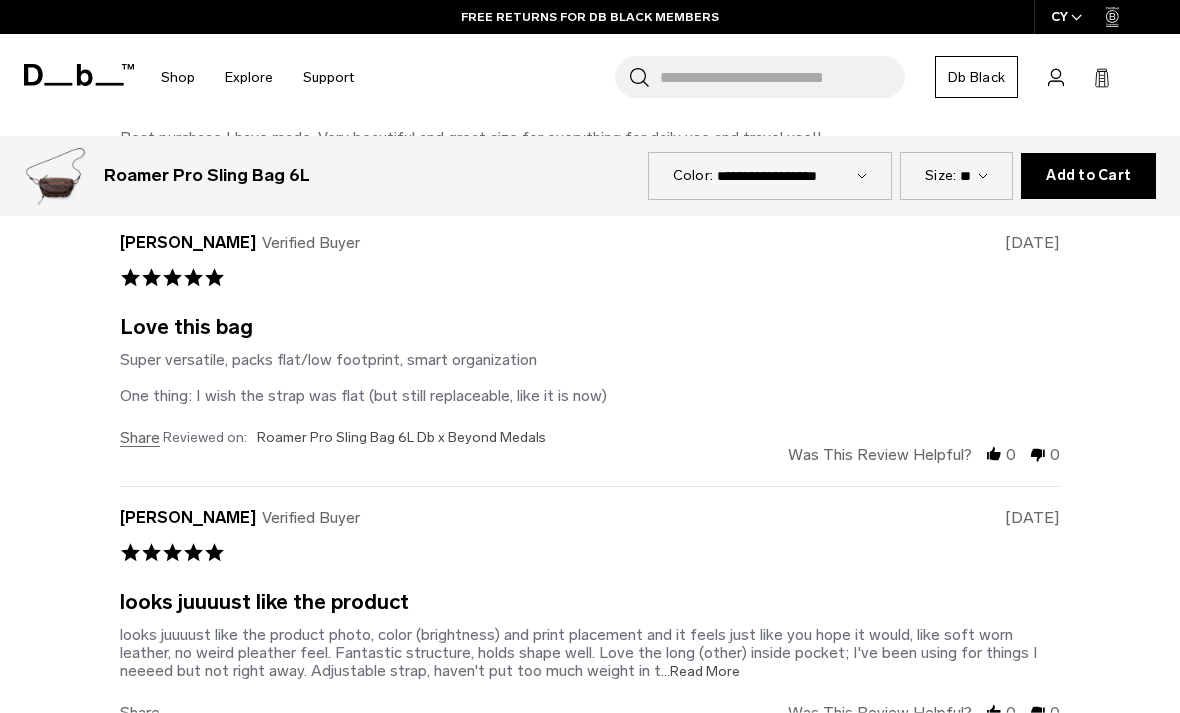 click on "...Read More" at bounding box center [700, 671] 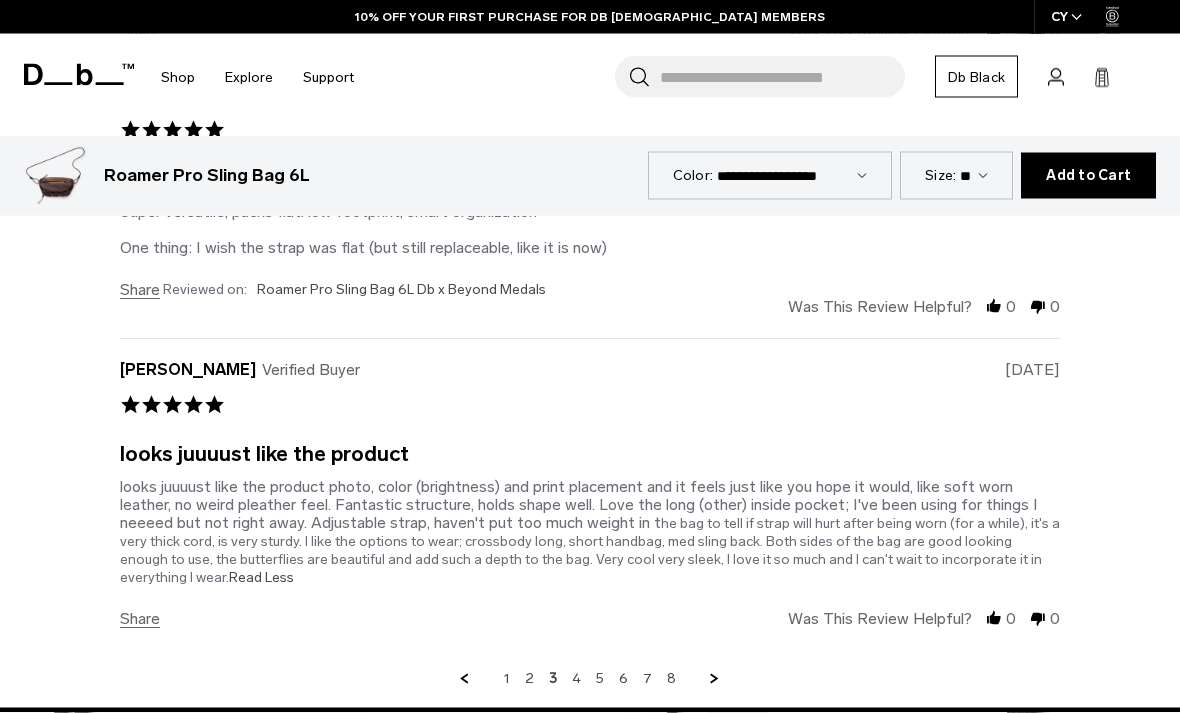 scroll, scrollTop: 5788, scrollLeft: 0, axis: vertical 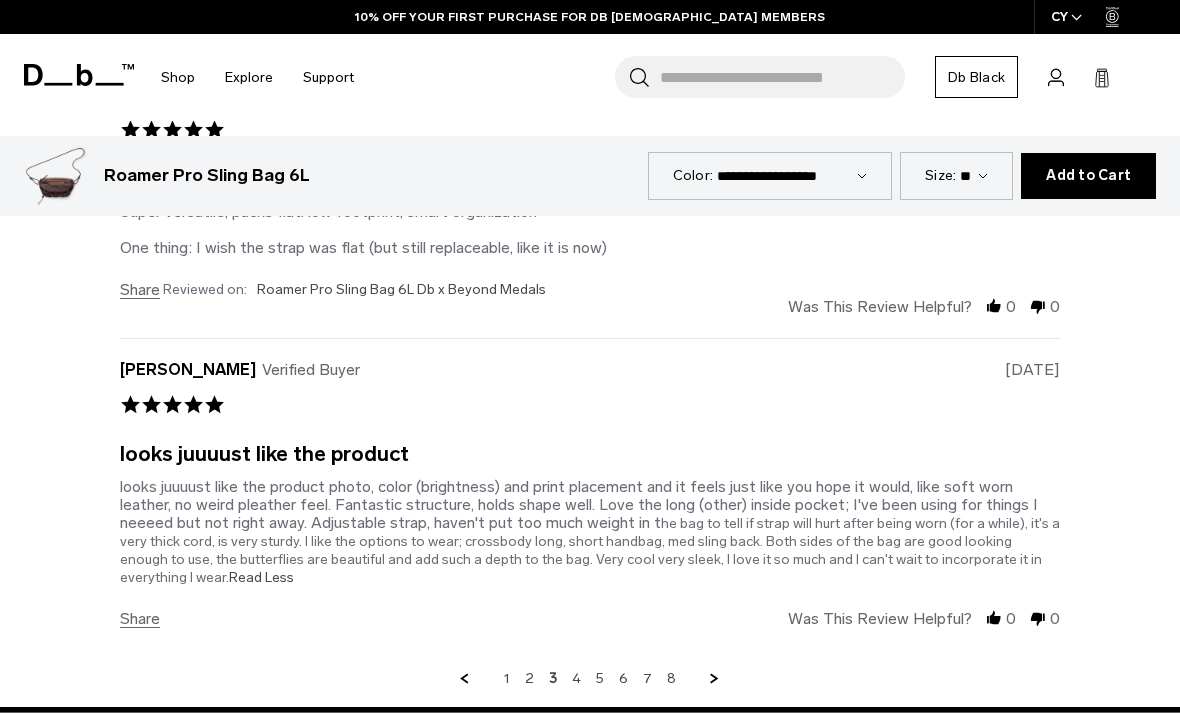 click at bounding box center (715, 679) 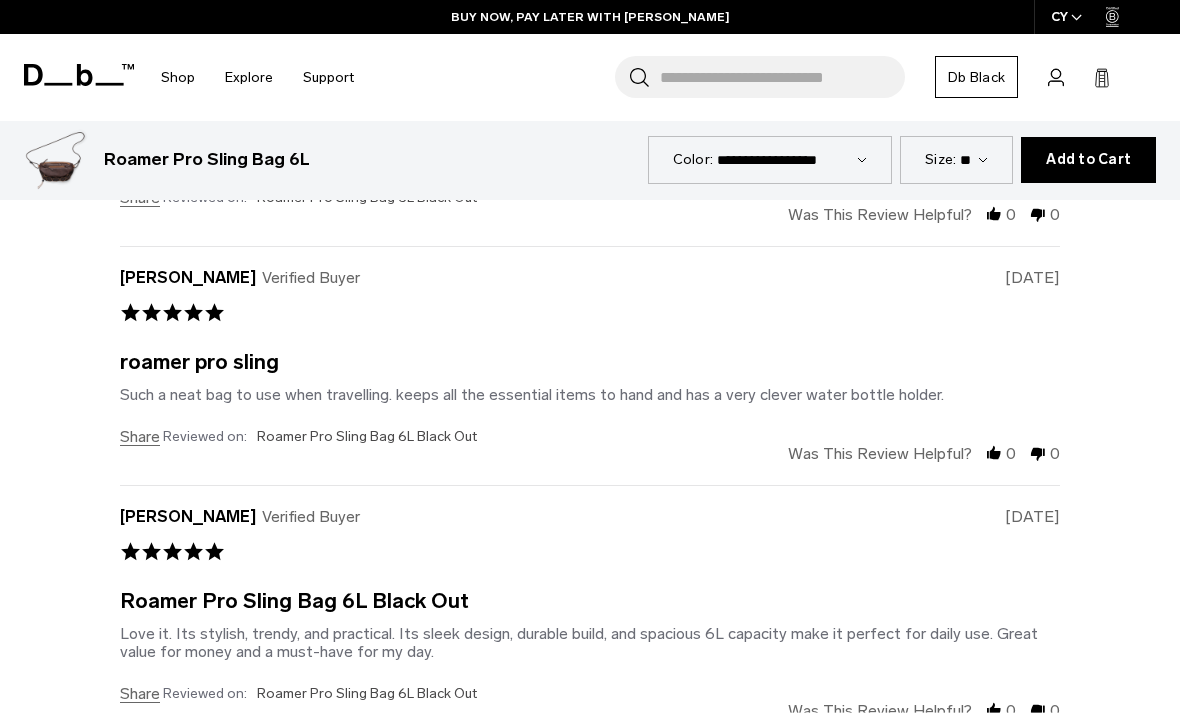 scroll, scrollTop: 5701, scrollLeft: 0, axis: vertical 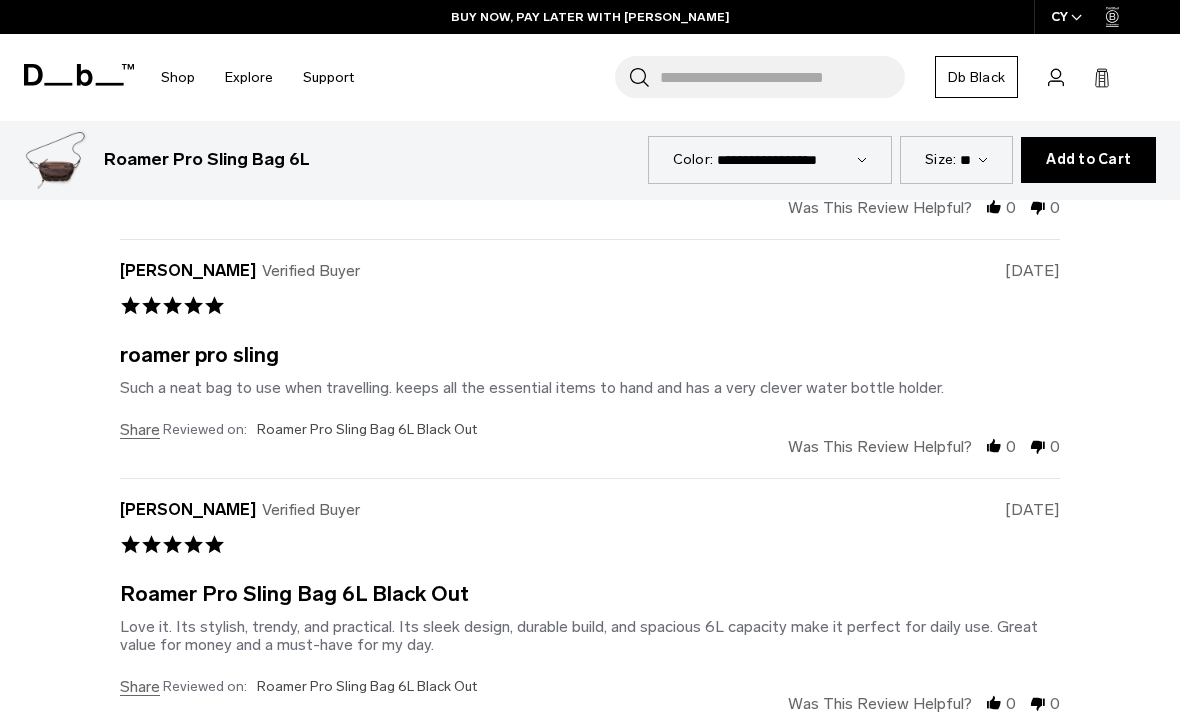 click at bounding box center (715, 764) 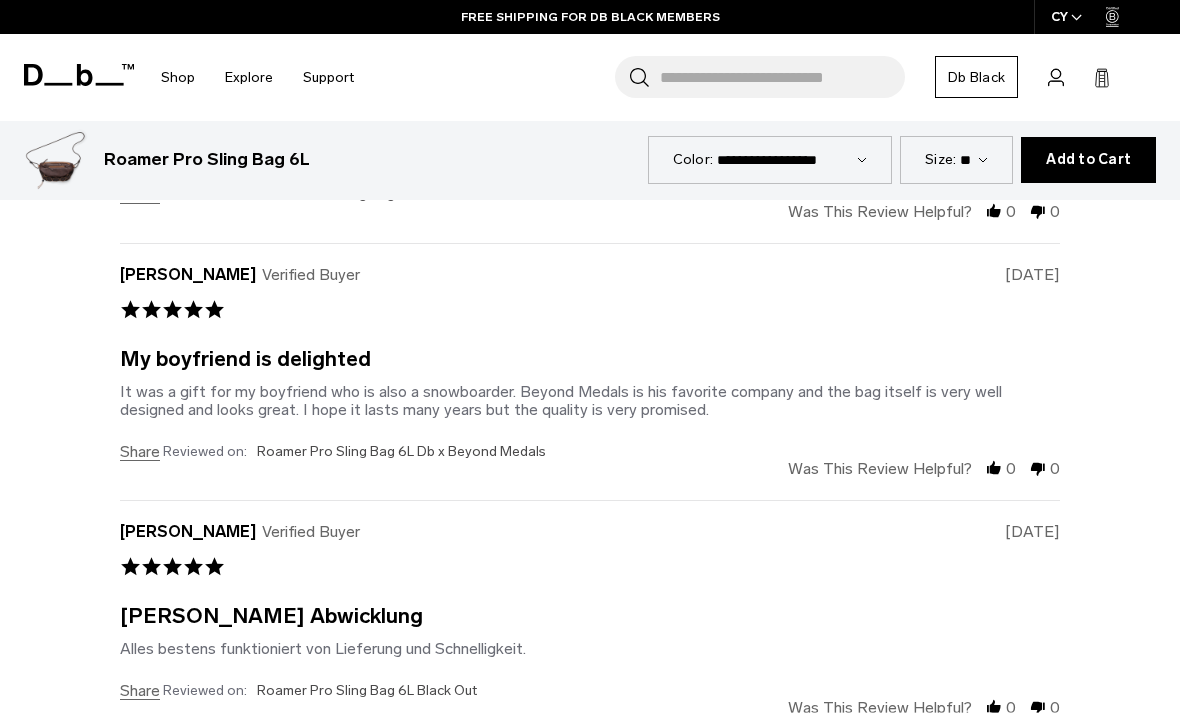 scroll, scrollTop: 5661, scrollLeft: 0, axis: vertical 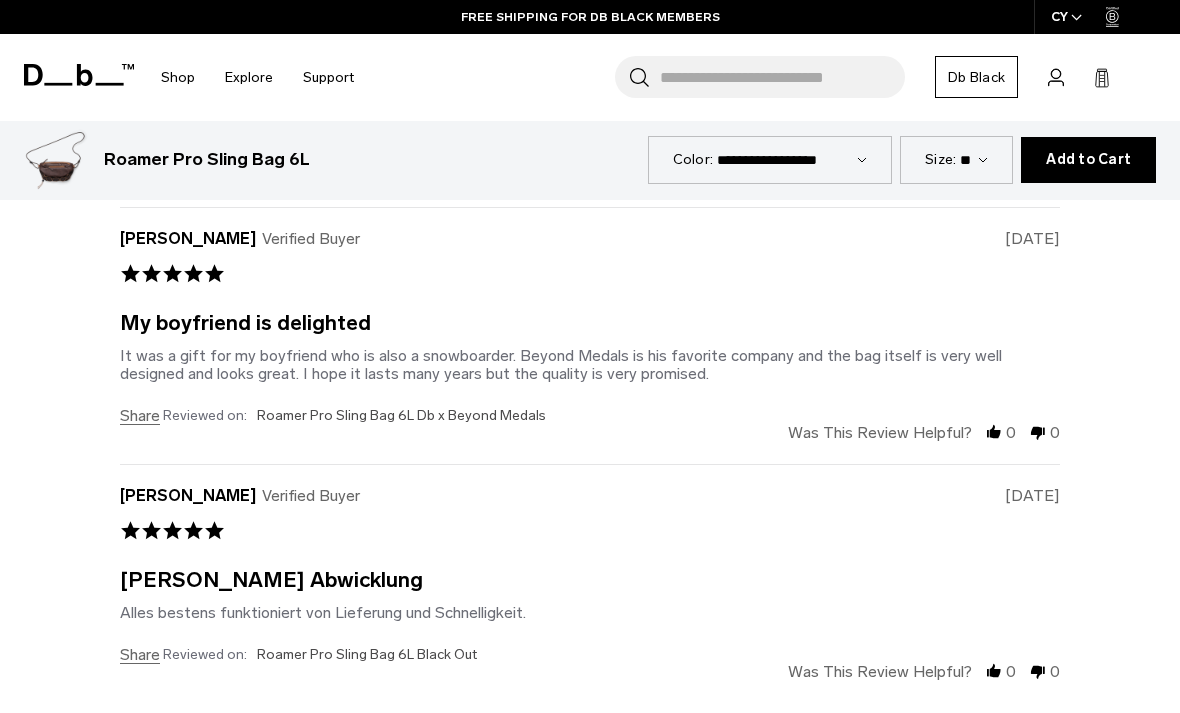 click at bounding box center [715, 732] 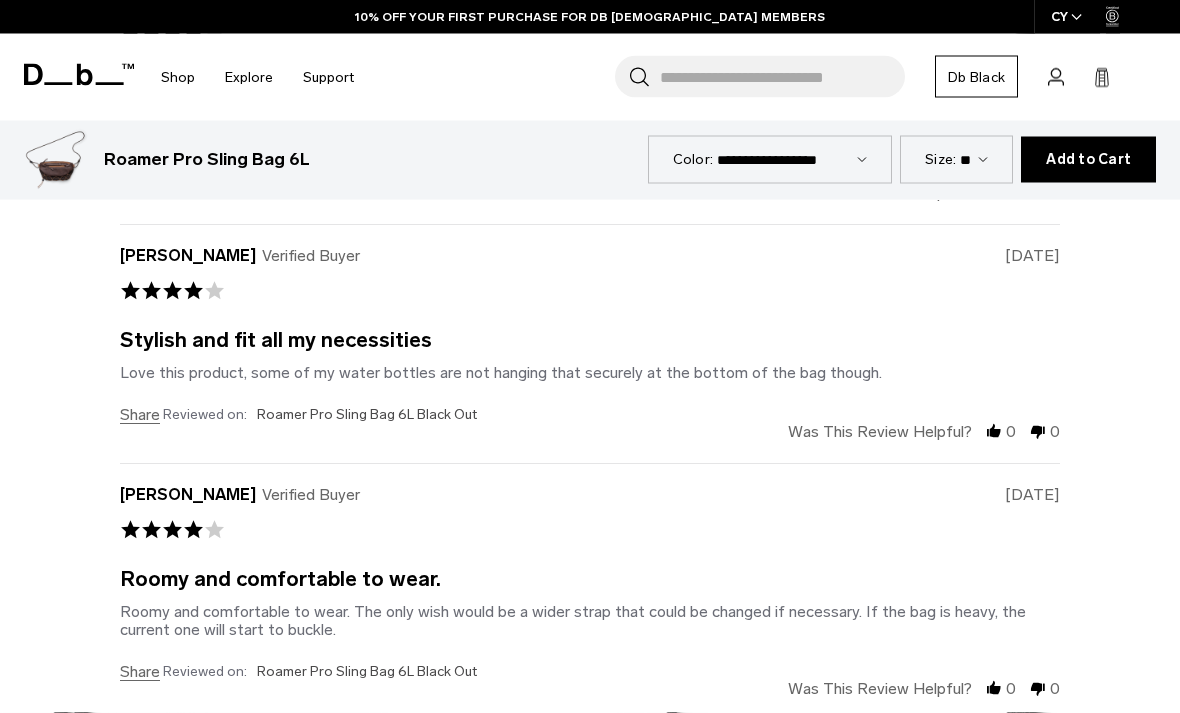 scroll, scrollTop: 5663, scrollLeft: 0, axis: vertical 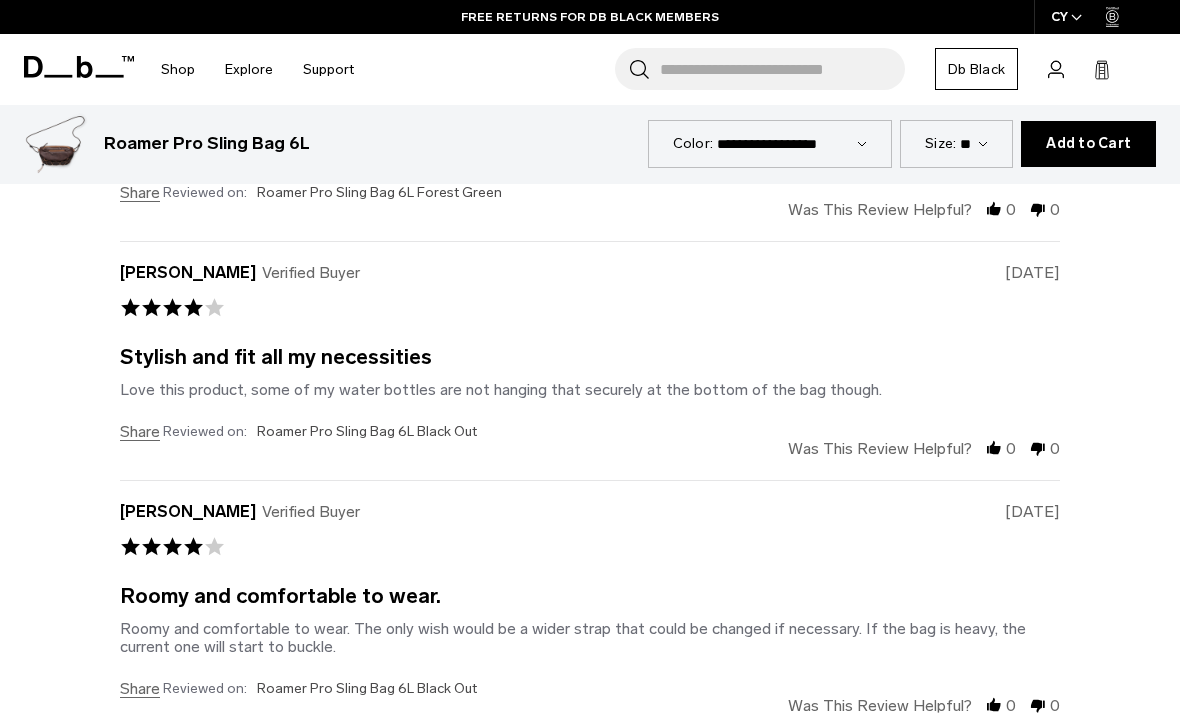 click at bounding box center (715, 766) 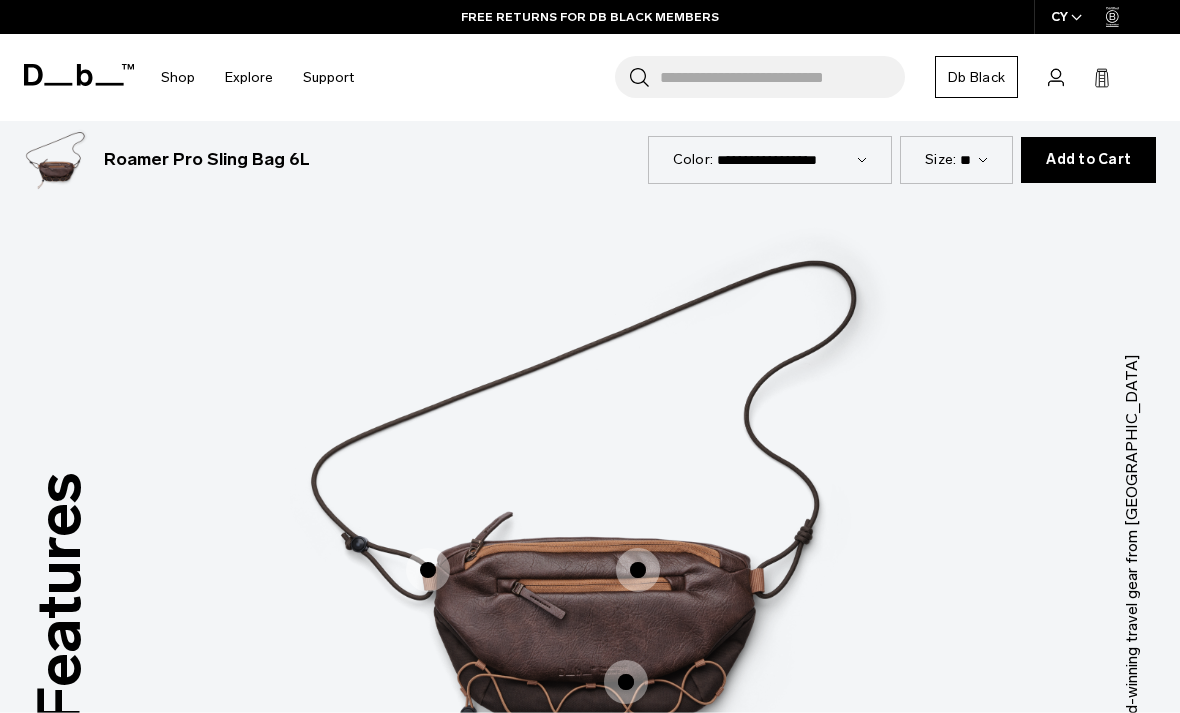 scroll, scrollTop: 2529, scrollLeft: 0, axis: vertical 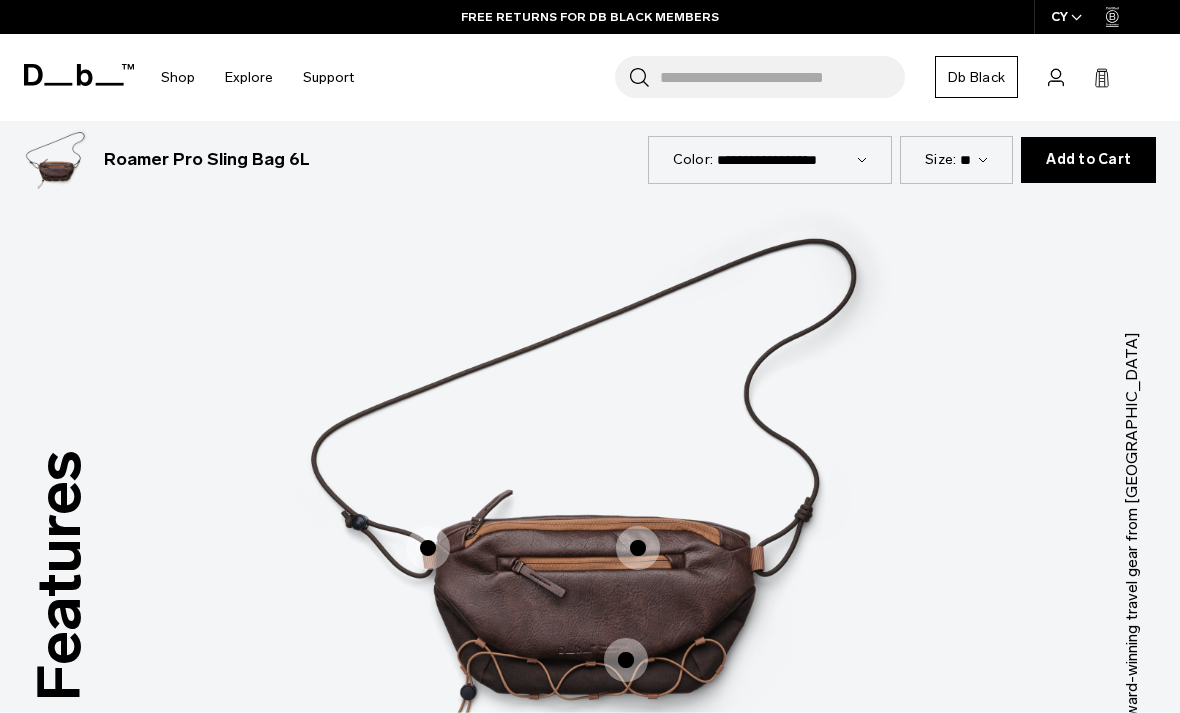 click at bounding box center (638, 548) 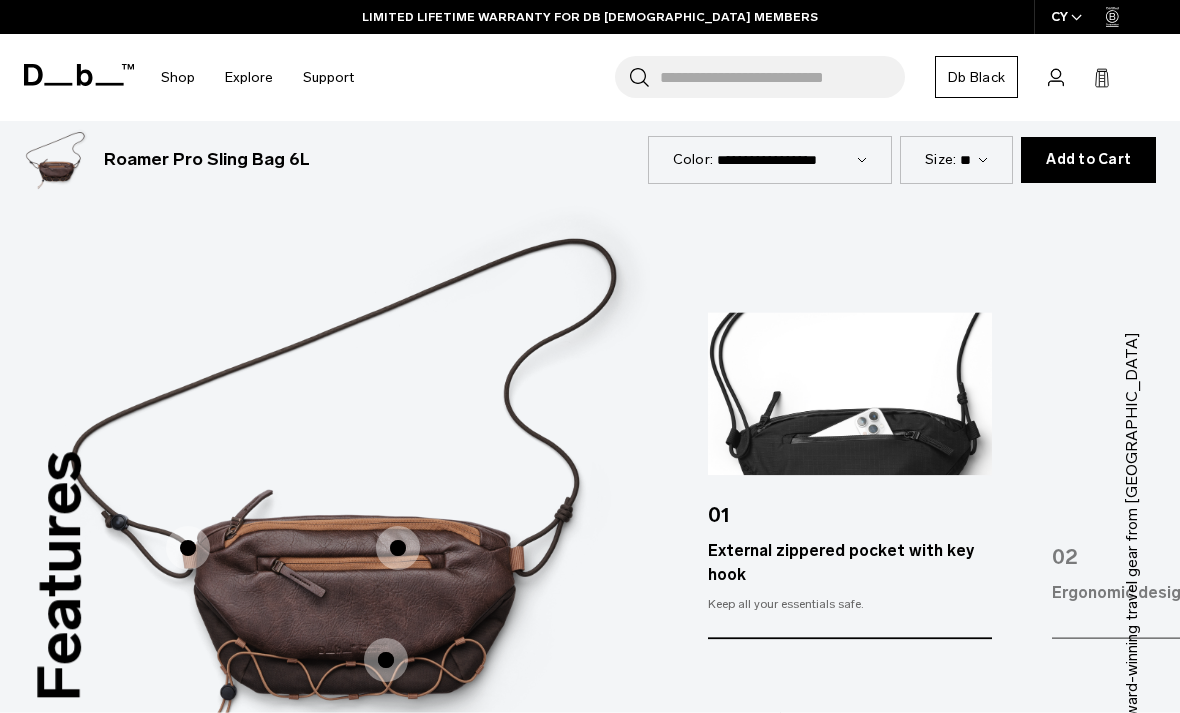 click at bounding box center (386, 660) 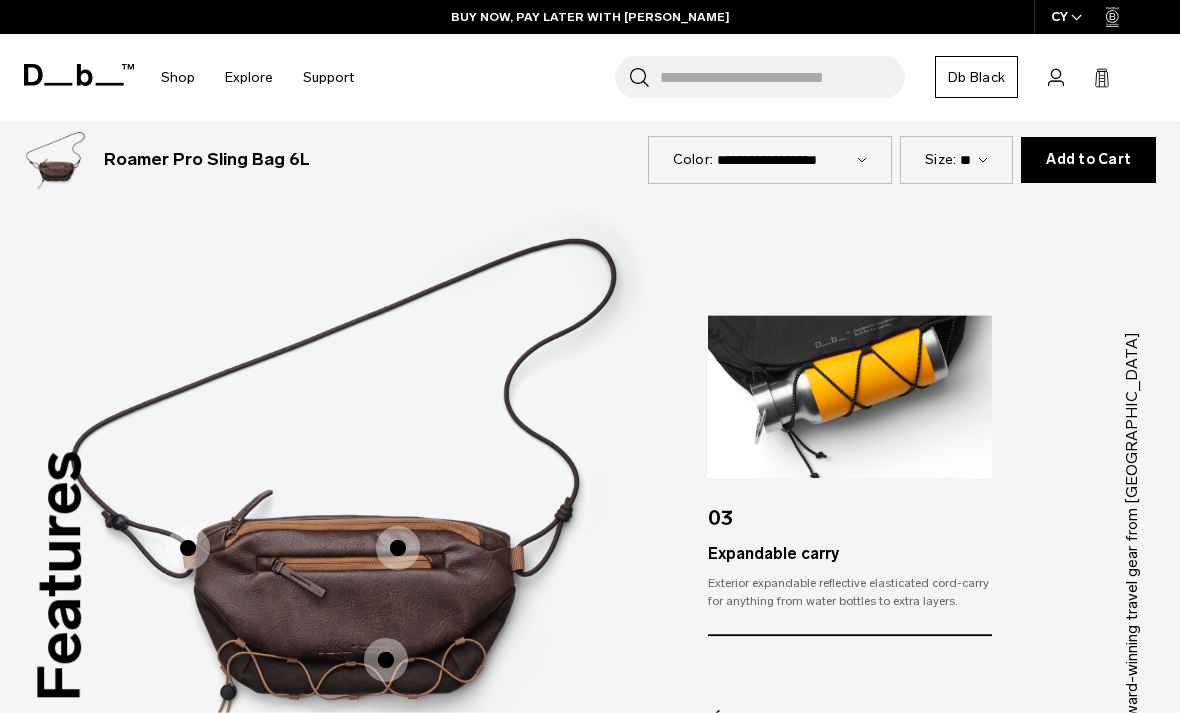 click at bounding box center [188, 548] 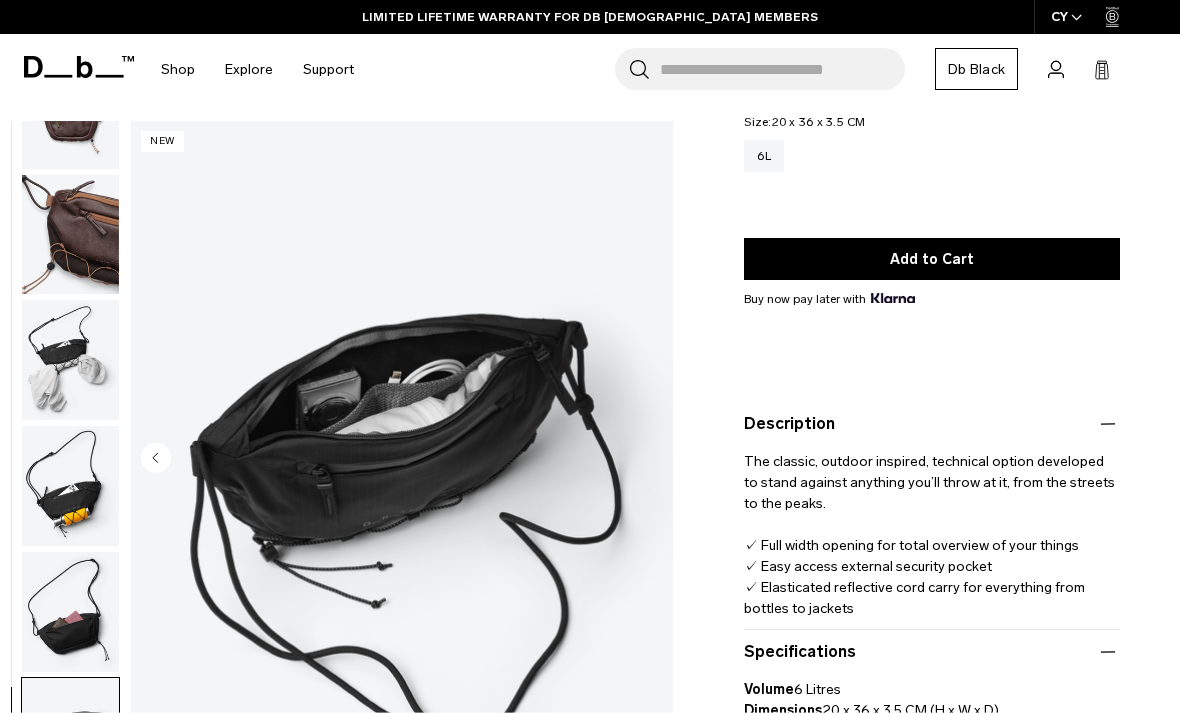 scroll, scrollTop: 223, scrollLeft: 0, axis: vertical 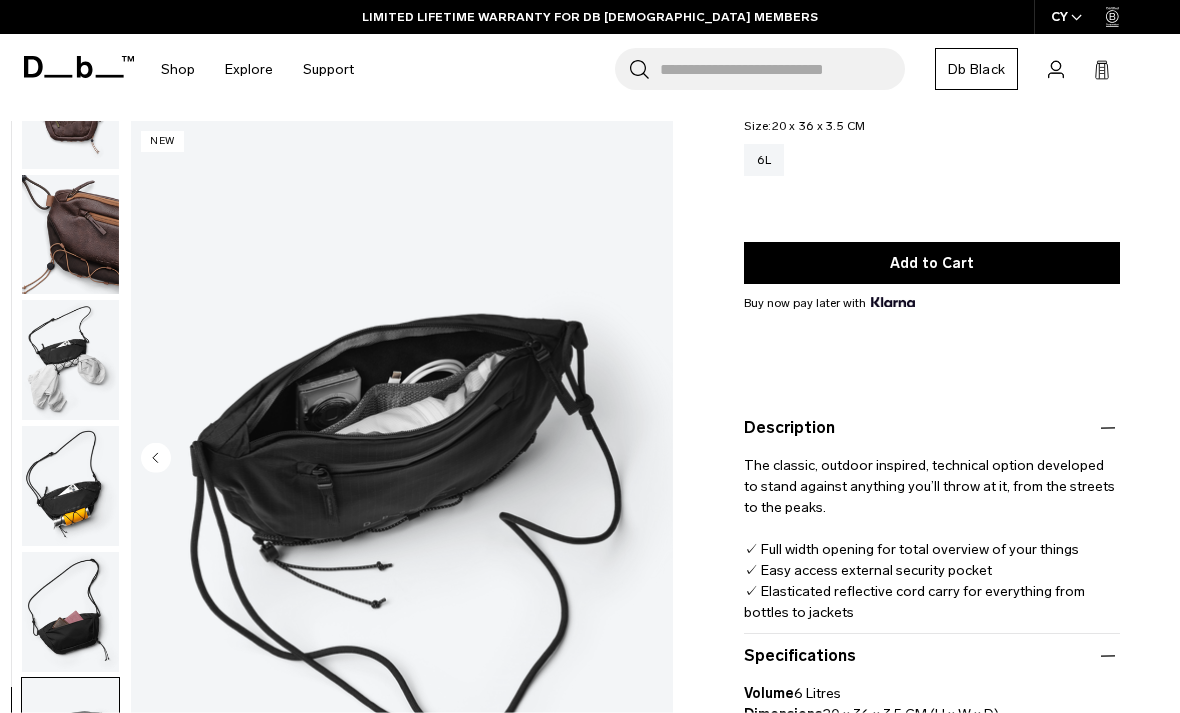 click at bounding box center [70, 235] 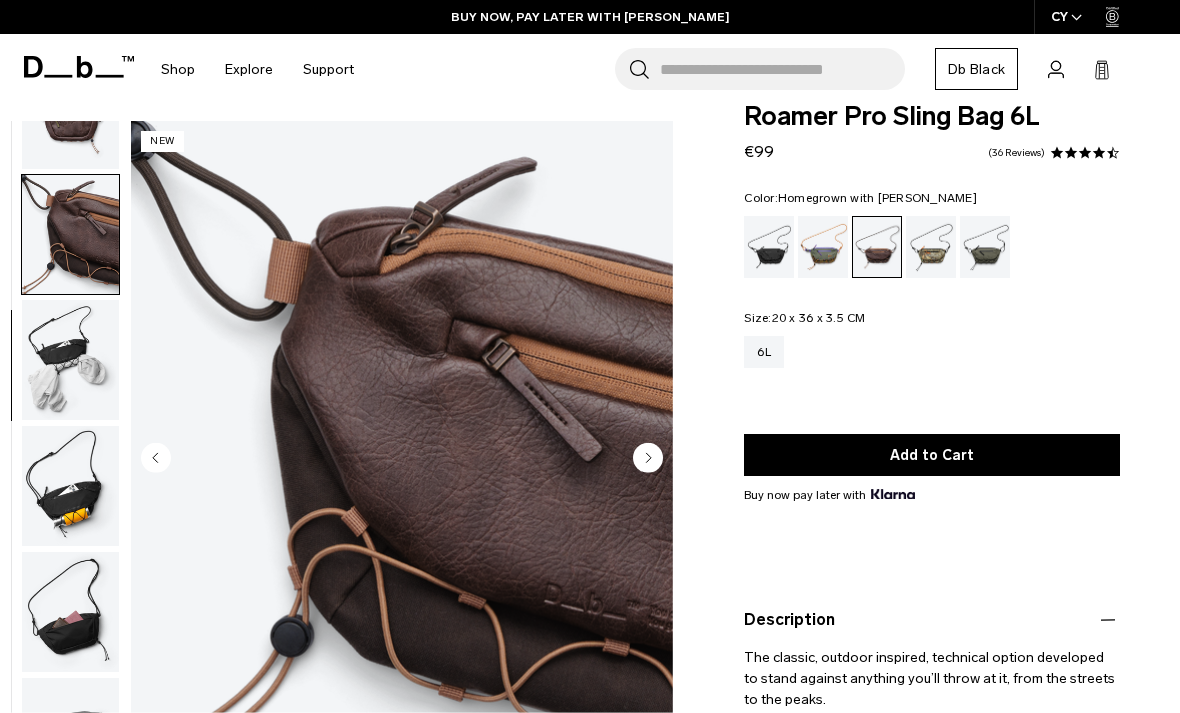 scroll, scrollTop: 29, scrollLeft: 0, axis: vertical 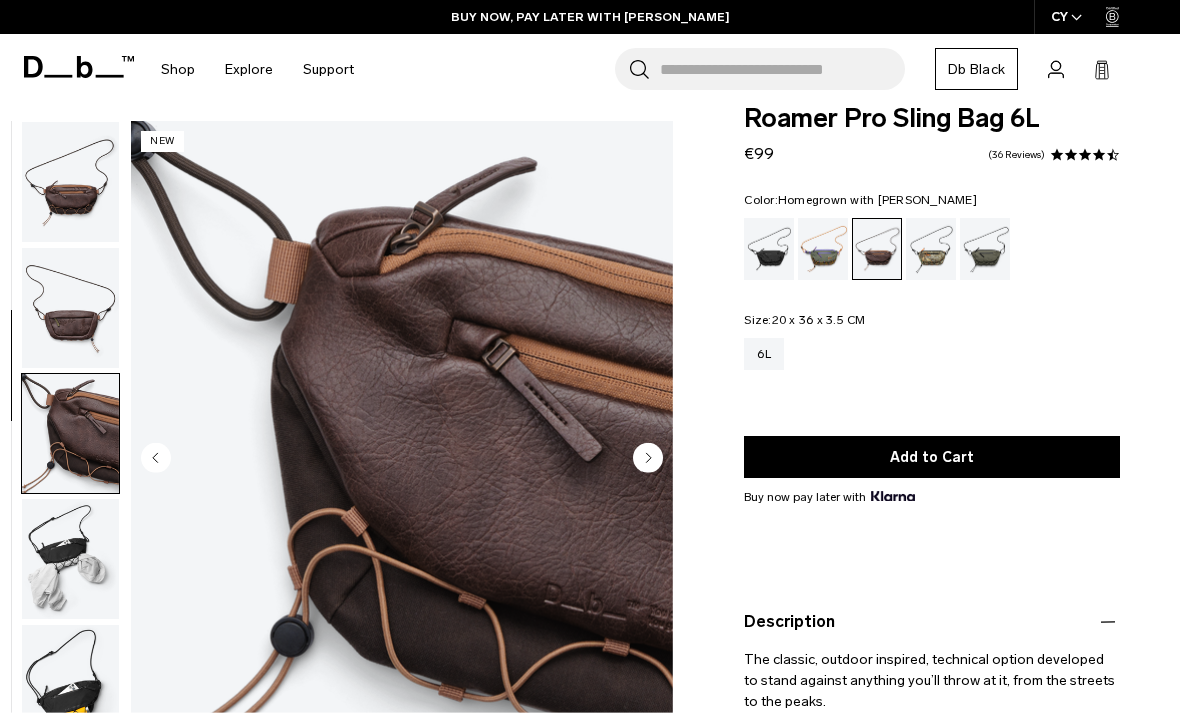 click at bounding box center [70, 308] 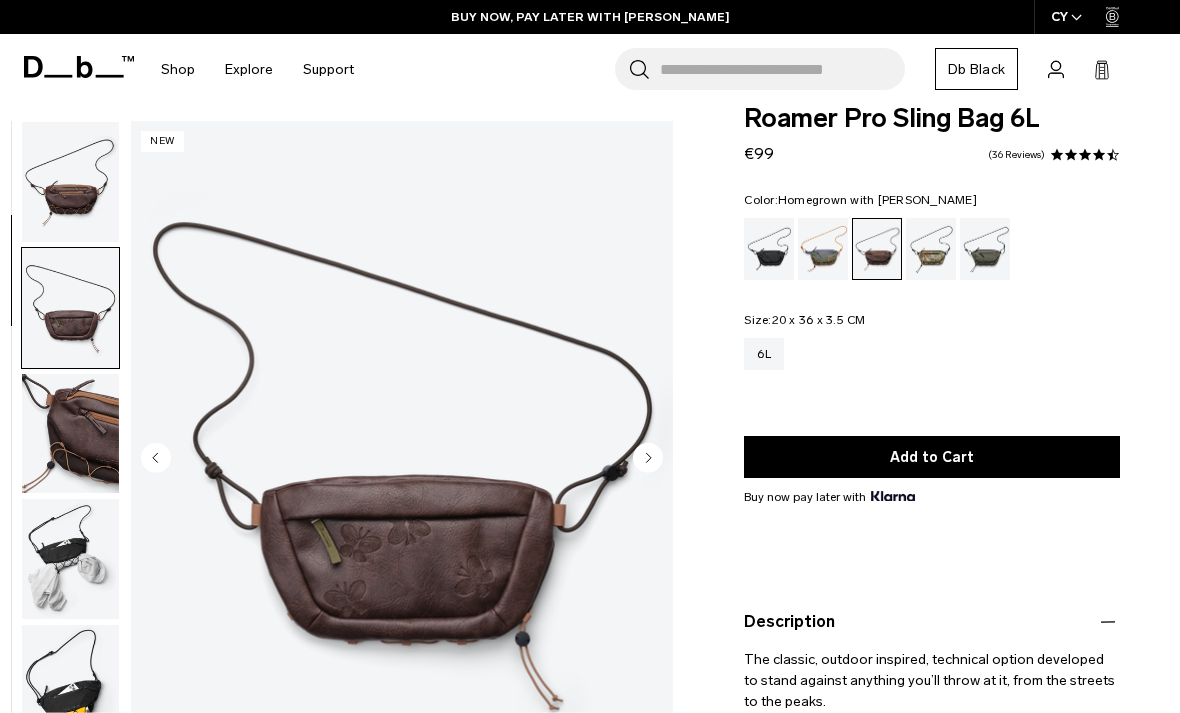 scroll, scrollTop: 0, scrollLeft: 0, axis: both 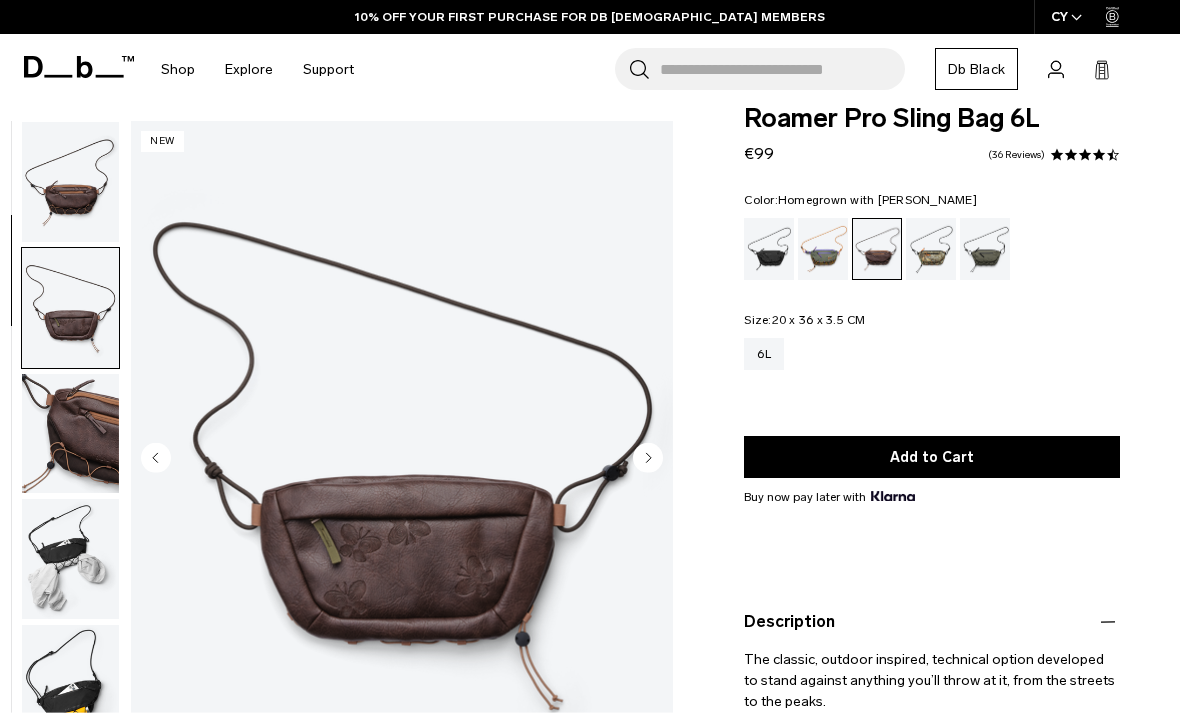 click at bounding box center (70, 182) 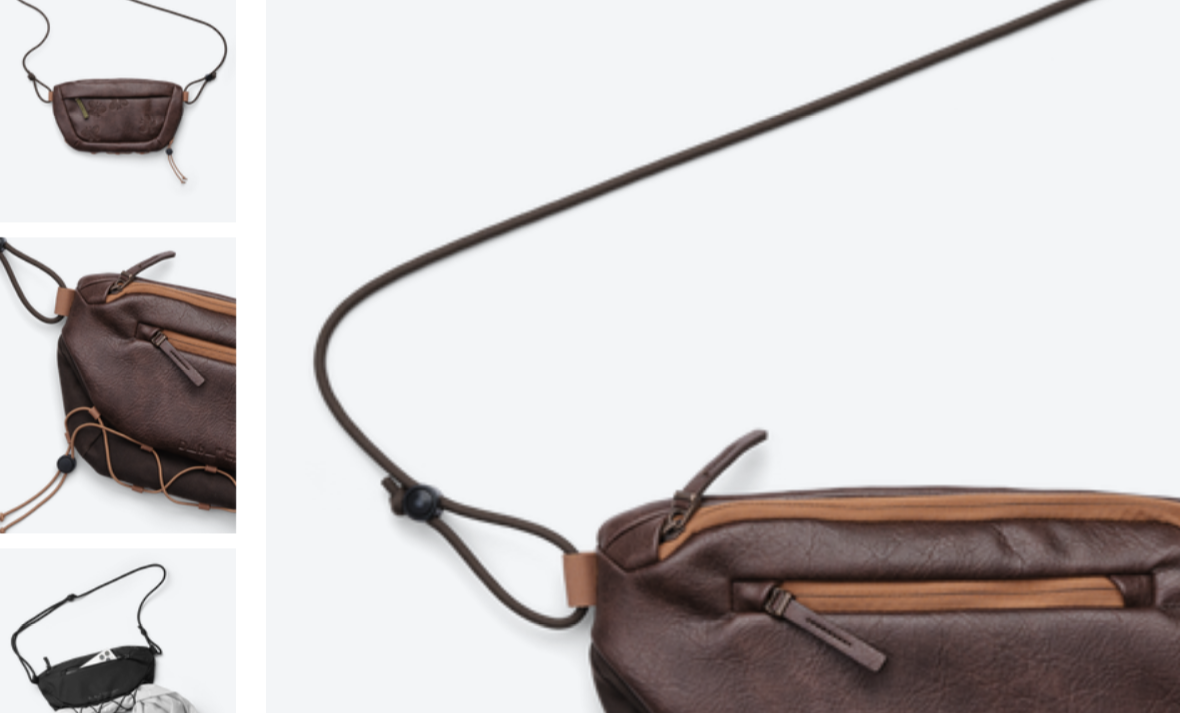 scroll, scrollTop: 95, scrollLeft: 0, axis: vertical 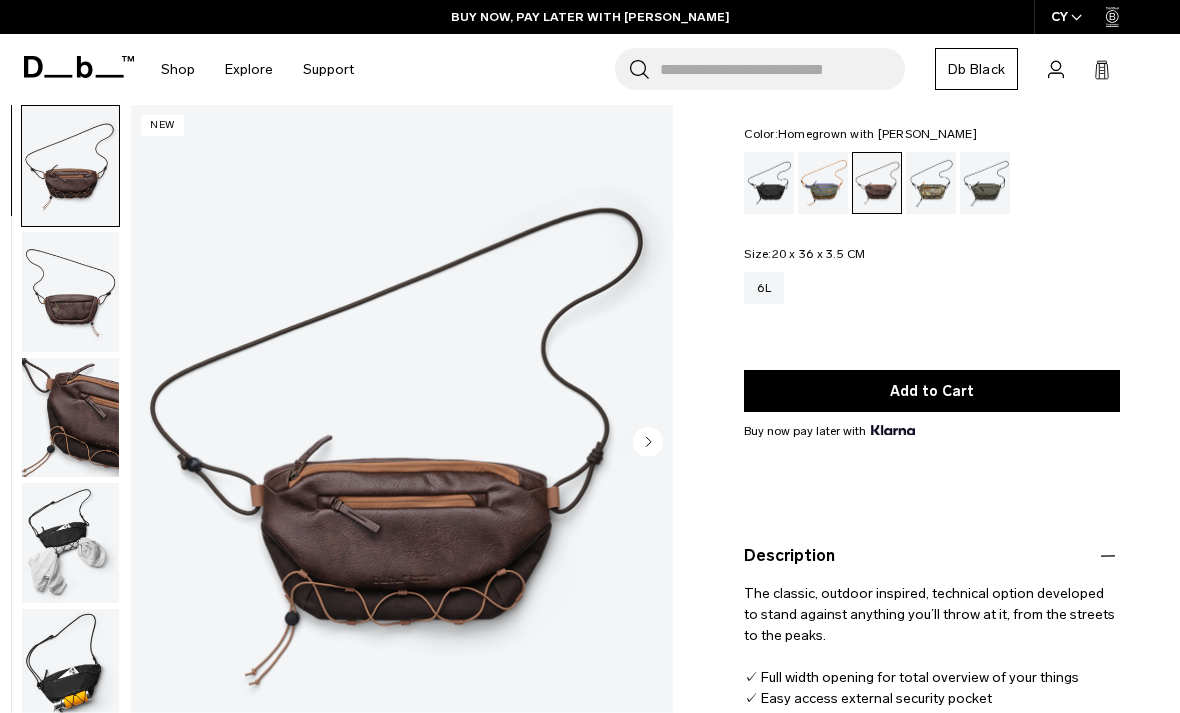 click at bounding box center (70, 543) 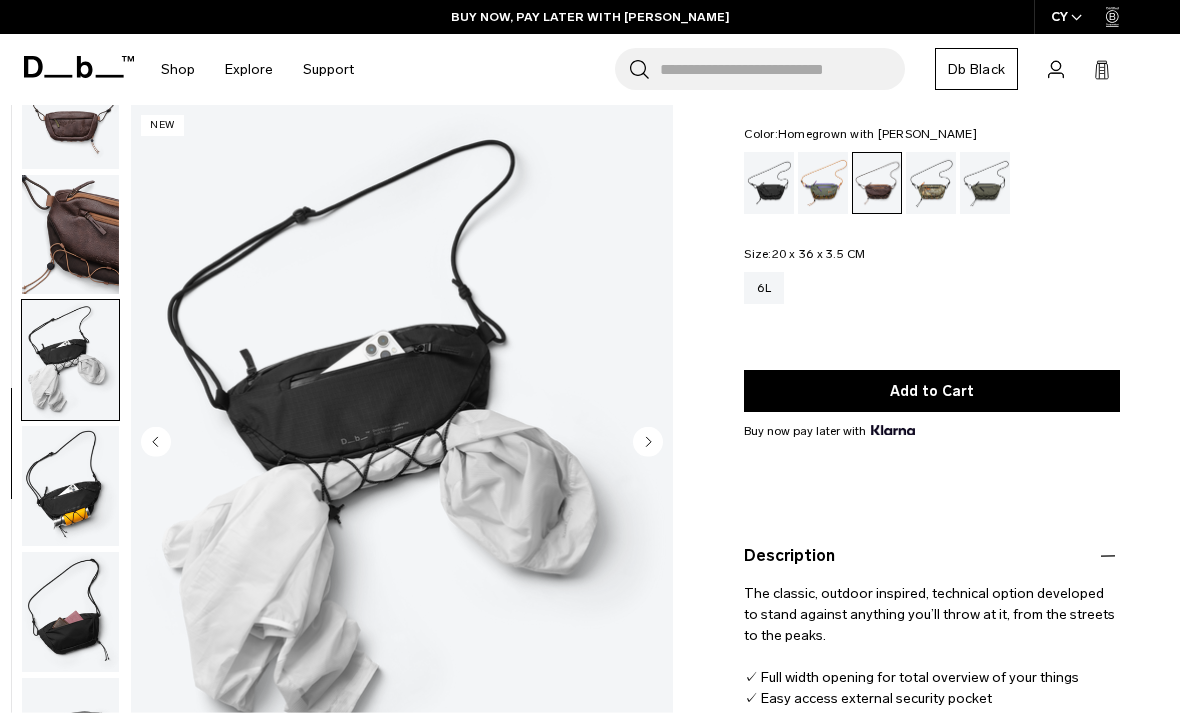 scroll, scrollTop: 209, scrollLeft: 0, axis: vertical 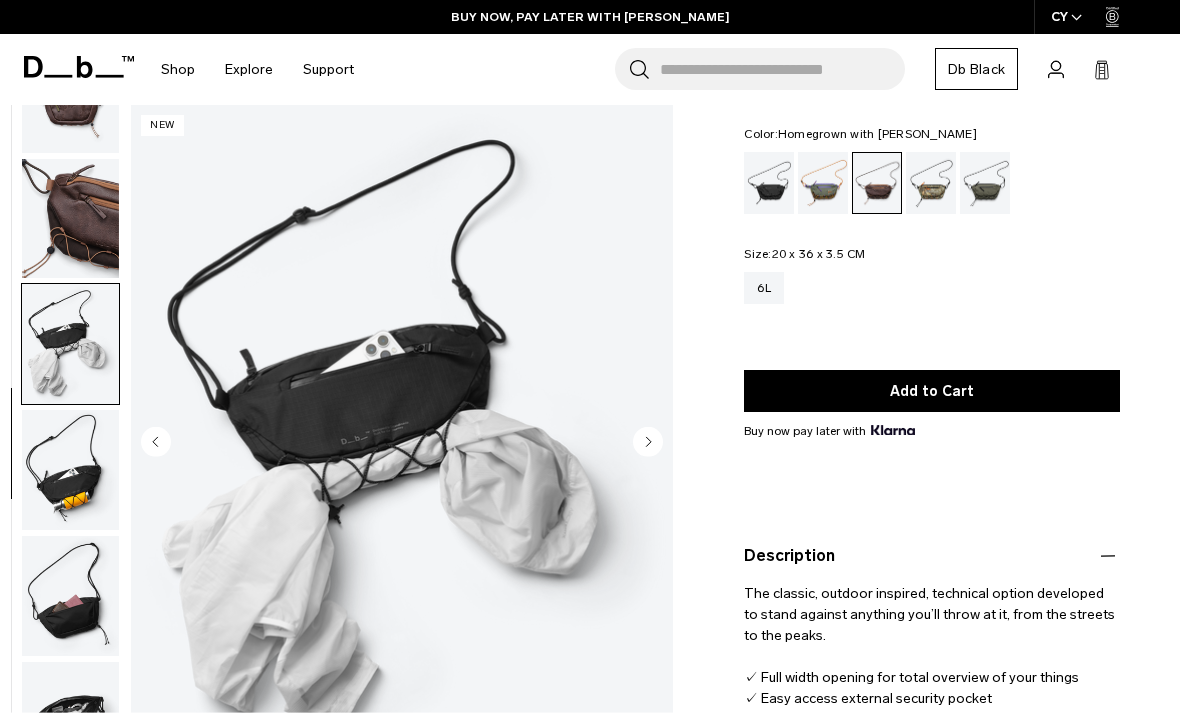 click at bounding box center [70, 470] 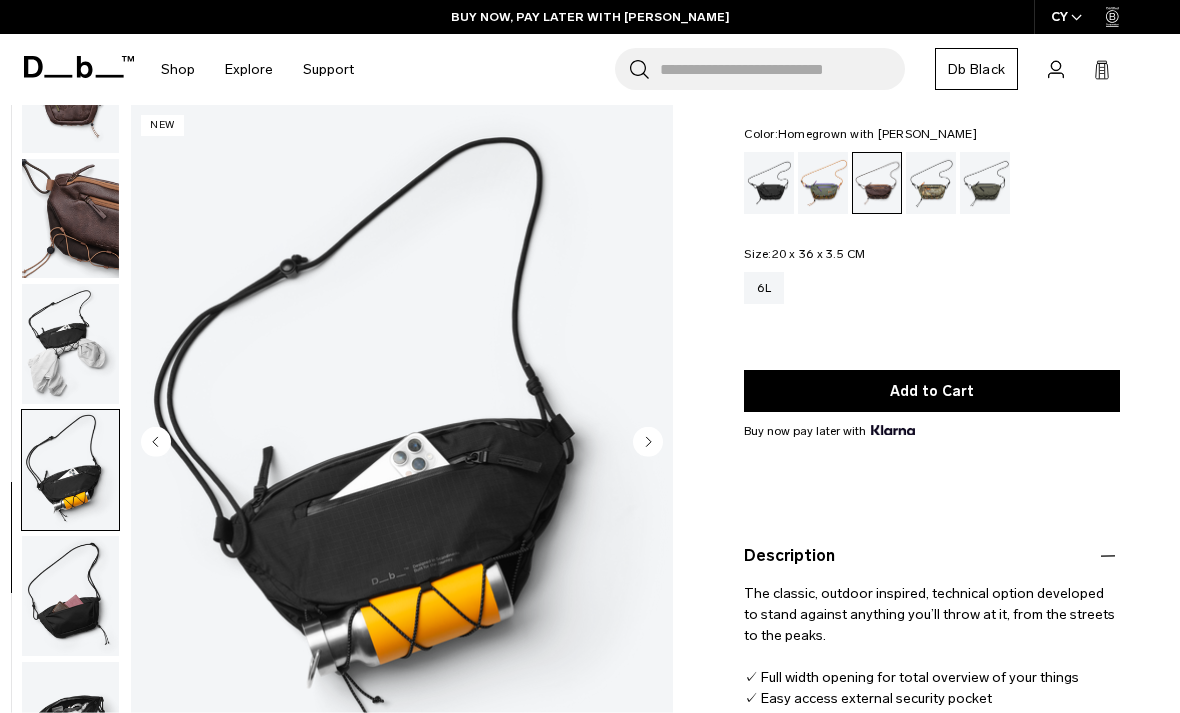 scroll, scrollTop: 210, scrollLeft: 0, axis: vertical 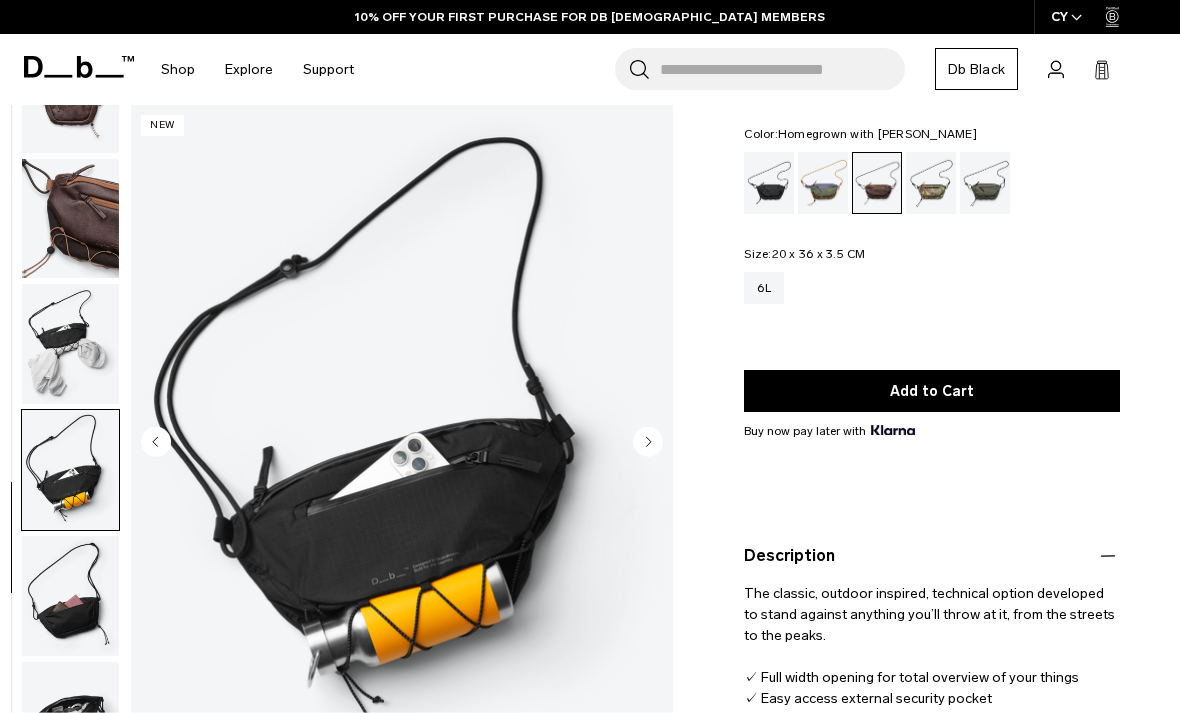 click at bounding box center (70, 722) 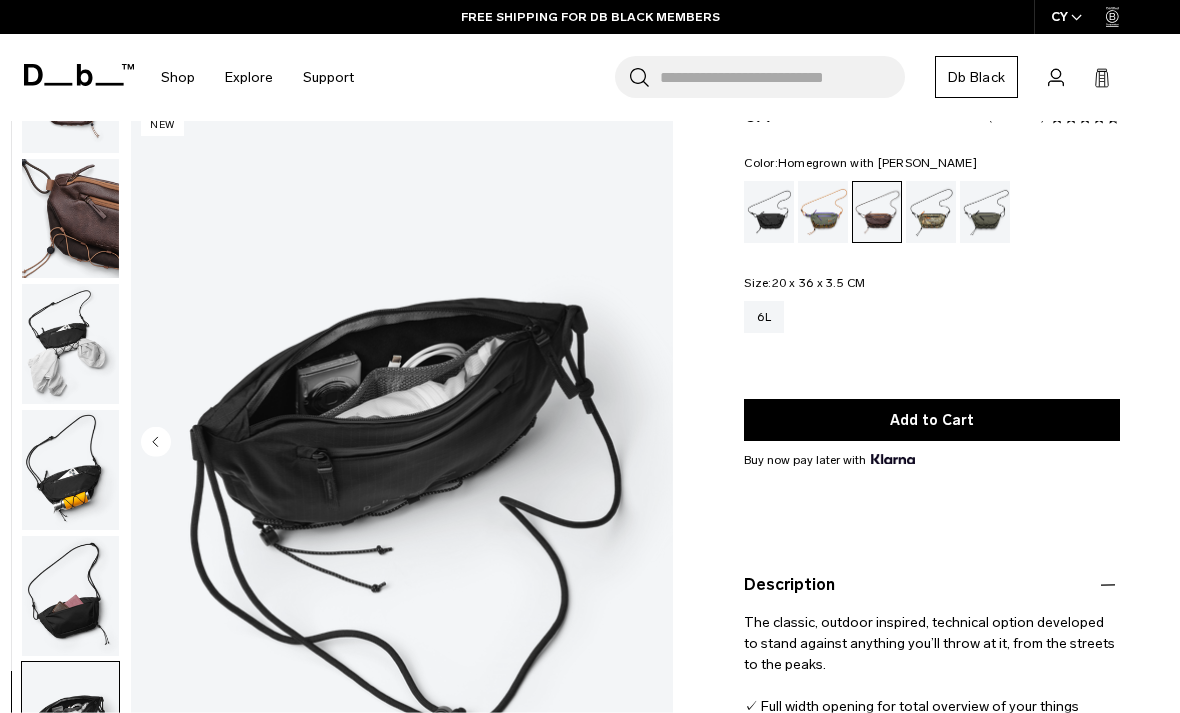 scroll, scrollTop: 0, scrollLeft: 0, axis: both 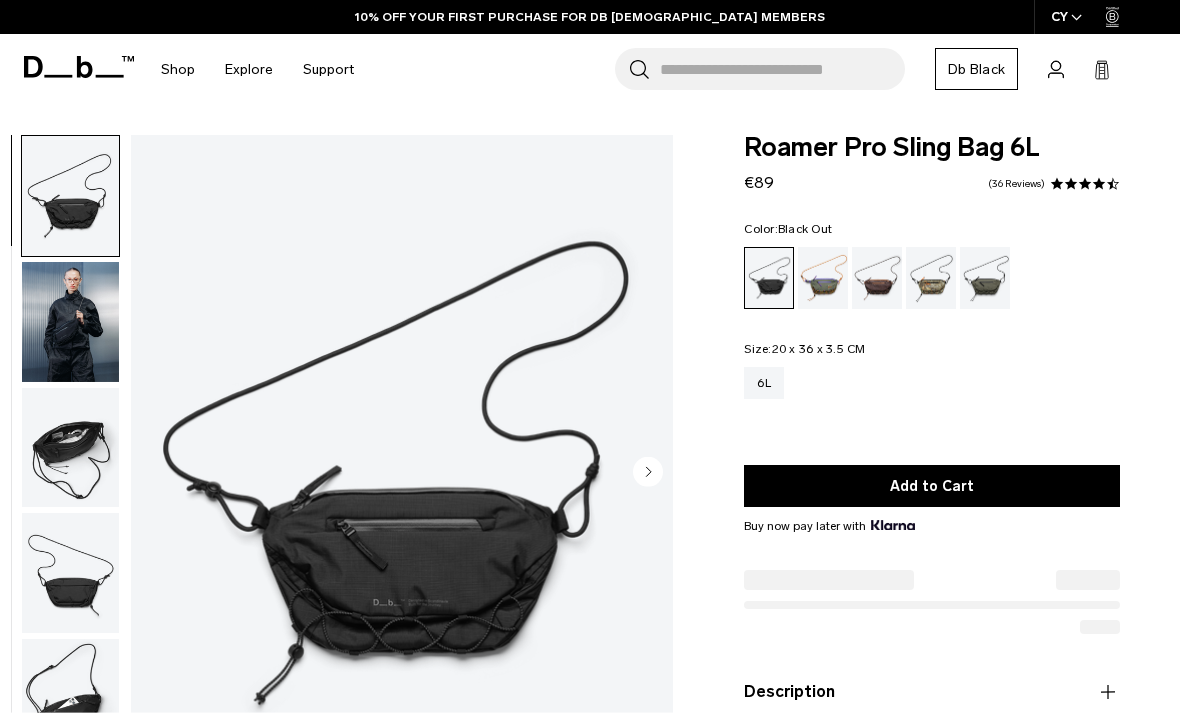 click at bounding box center [70, 322] 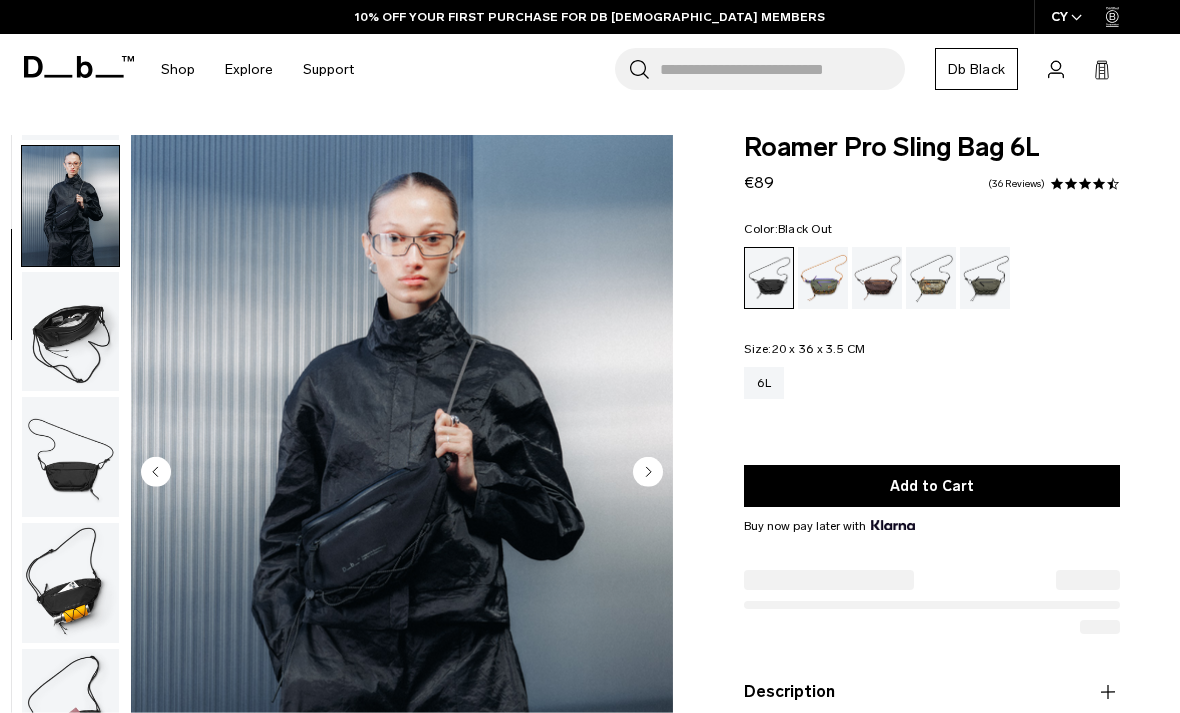 scroll, scrollTop: 127, scrollLeft: 0, axis: vertical 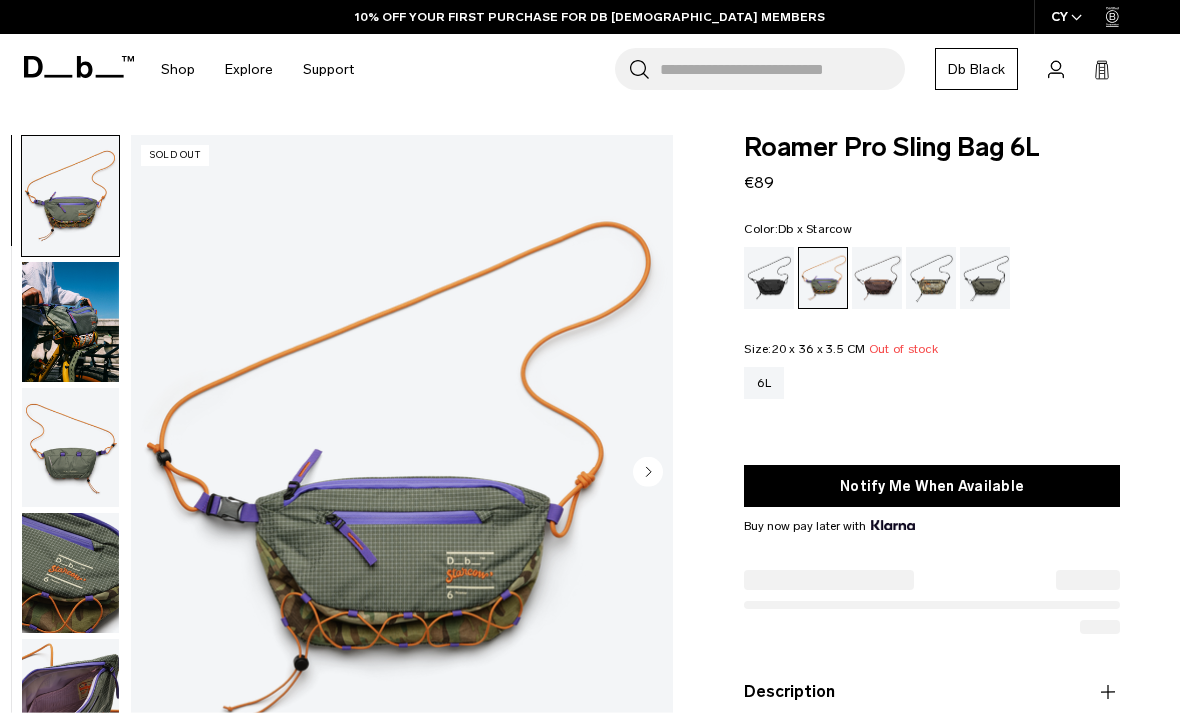 click at bounding box center [70, 322] 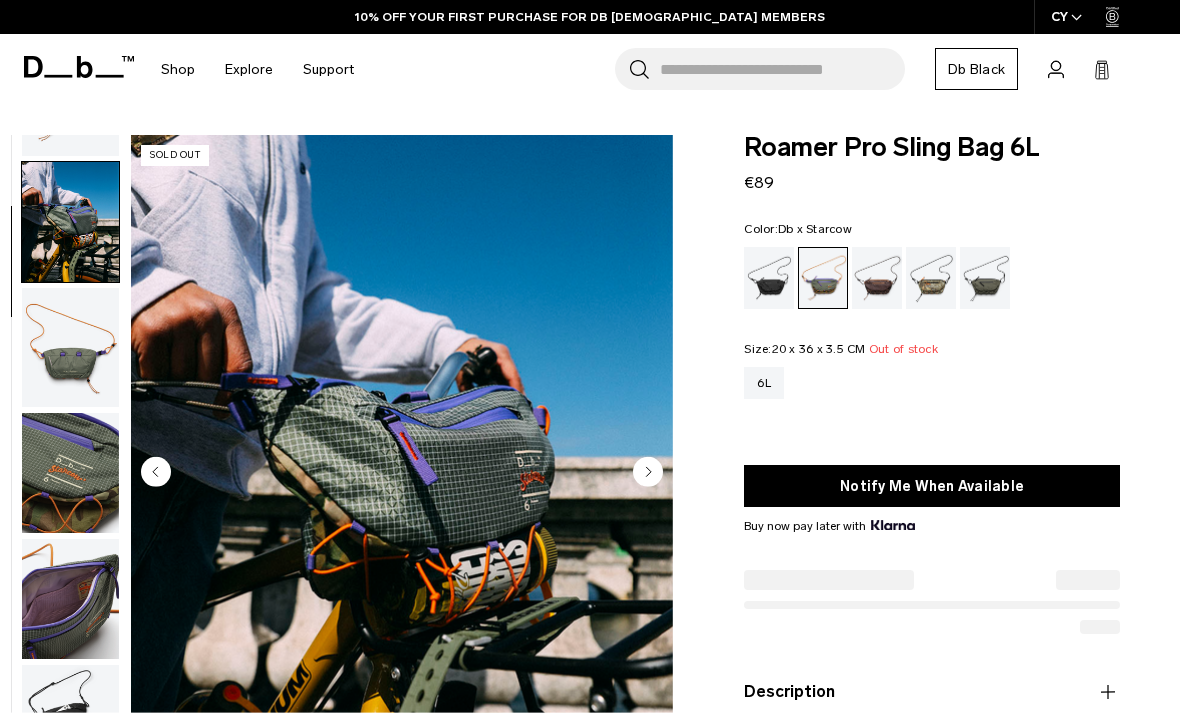 scroll, scrollTop: 127, scrollLeft: 0, axis: vertical 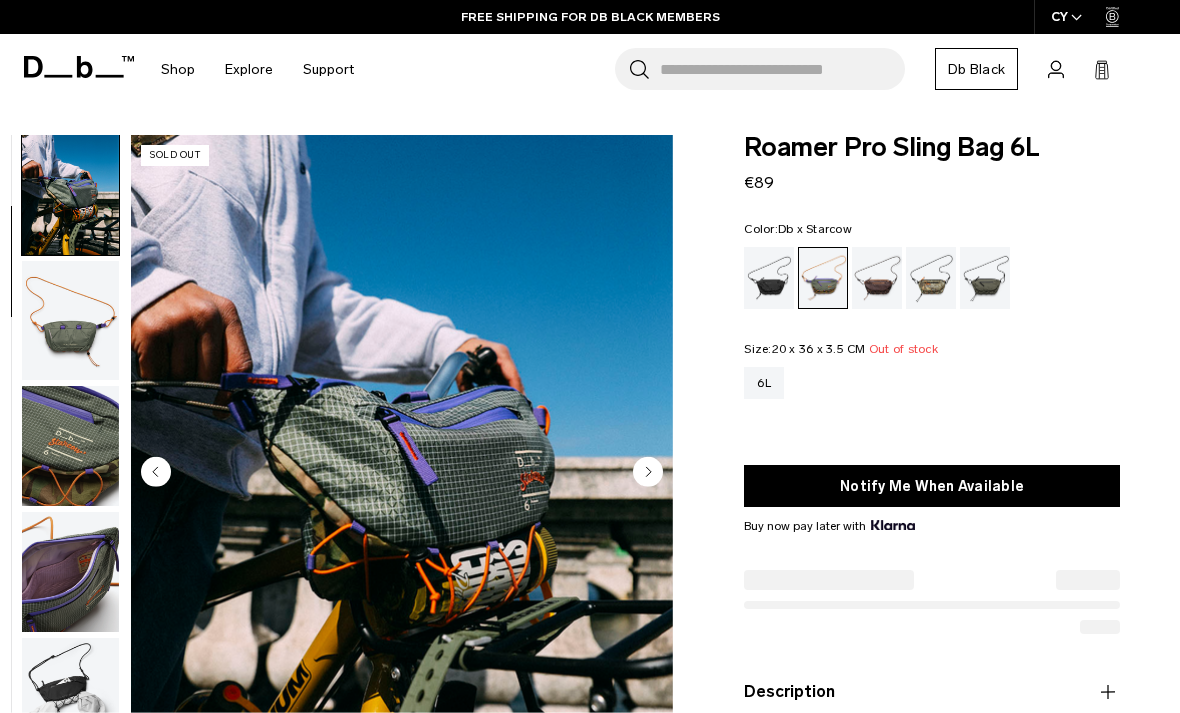 click at bounding box center (70, 446) 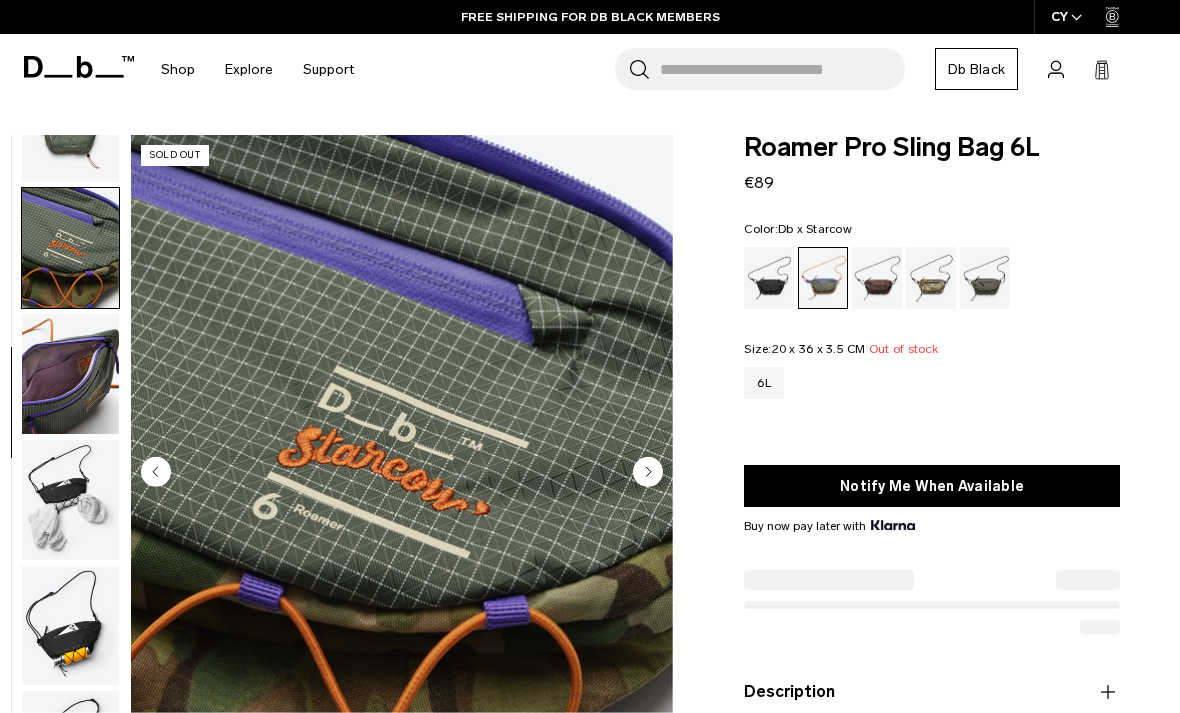 scroll, scrollTop: 382, scrollLeft: 0, axis: vertical 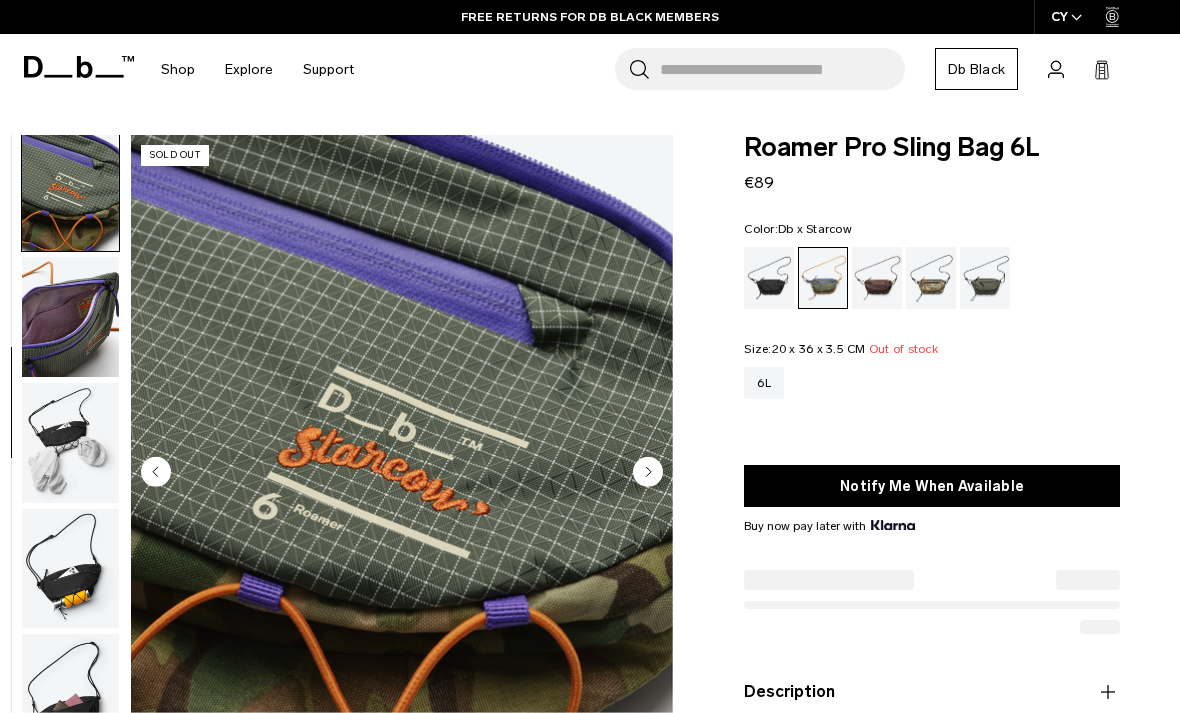 click at bounding box center [70, 443] 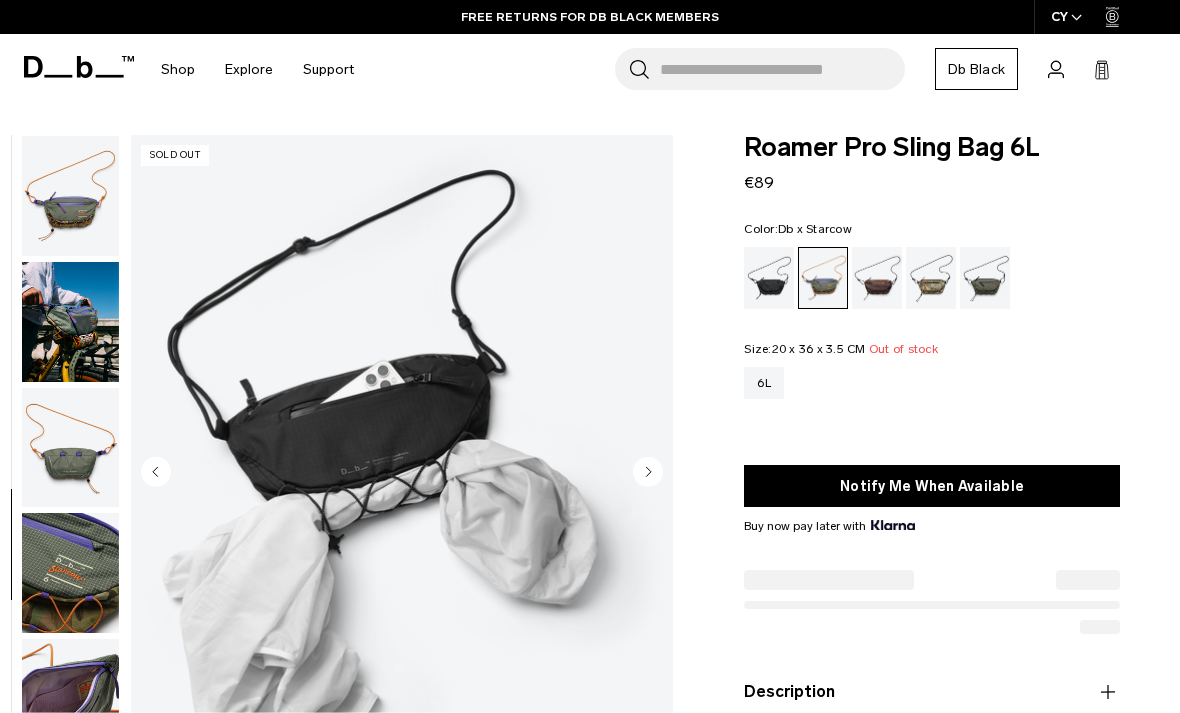 scroll, scrollTop: 0, scrollLeft: 0, axis: both 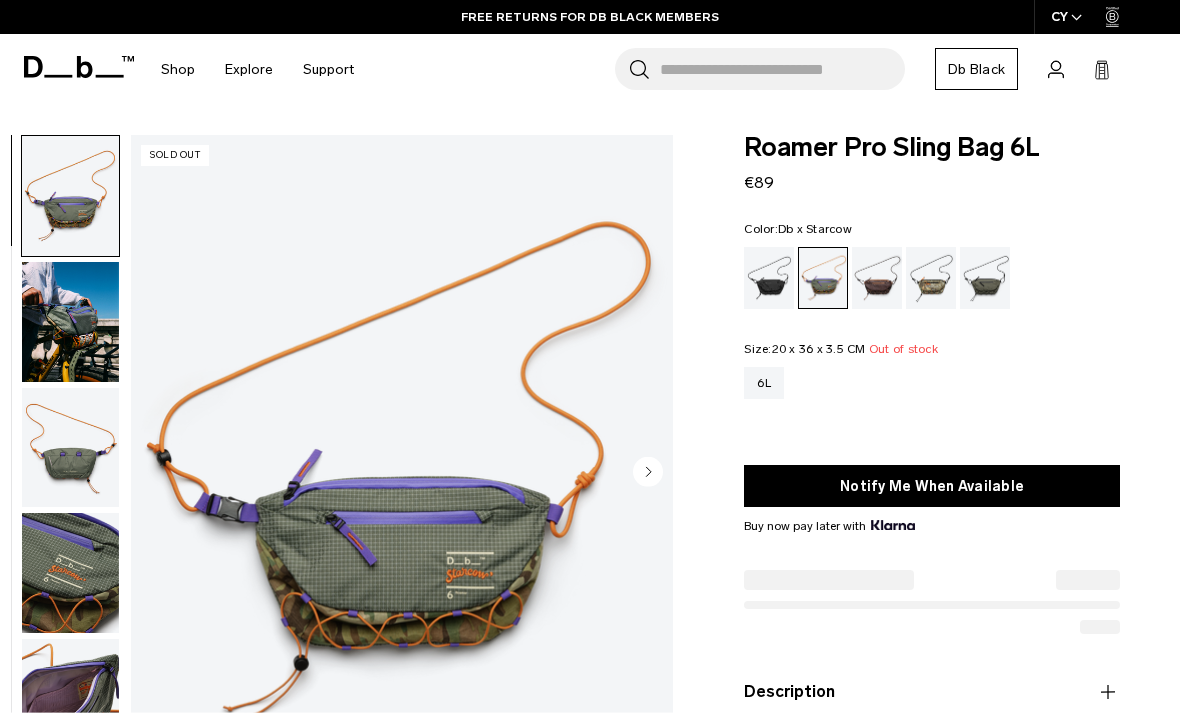 click at bounding box center [70, 322] 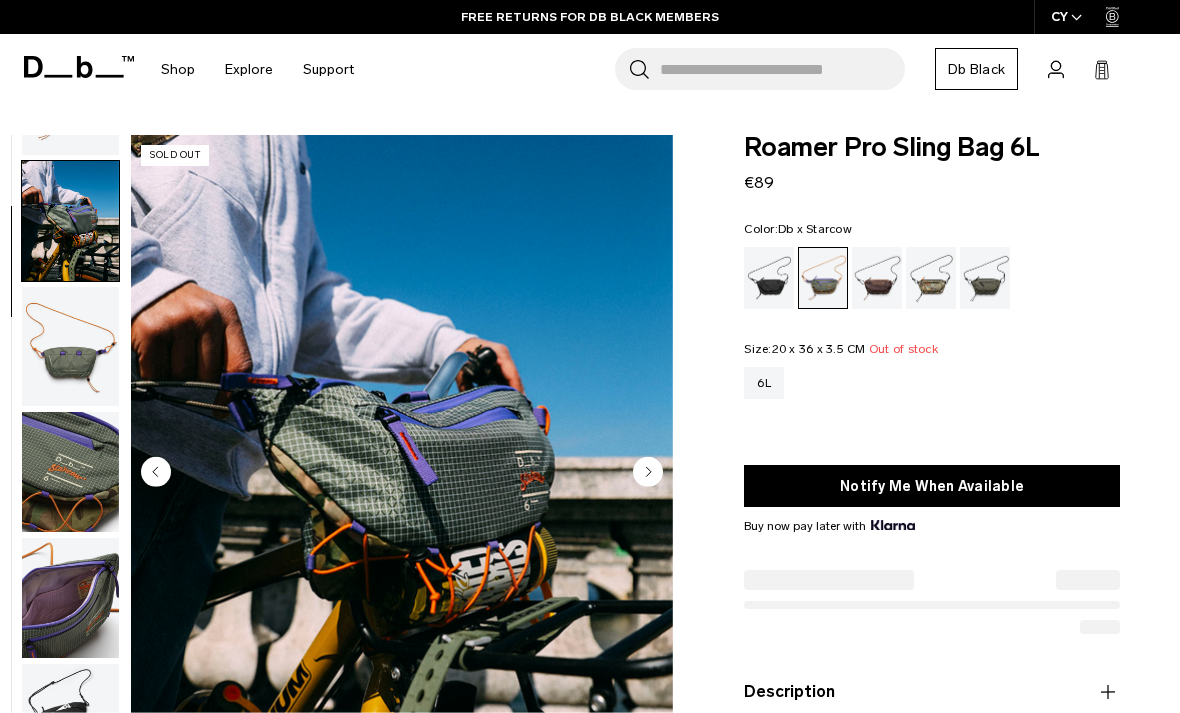 scroll, scrollTop: 127, scrollLeft: 0, axis: vertical 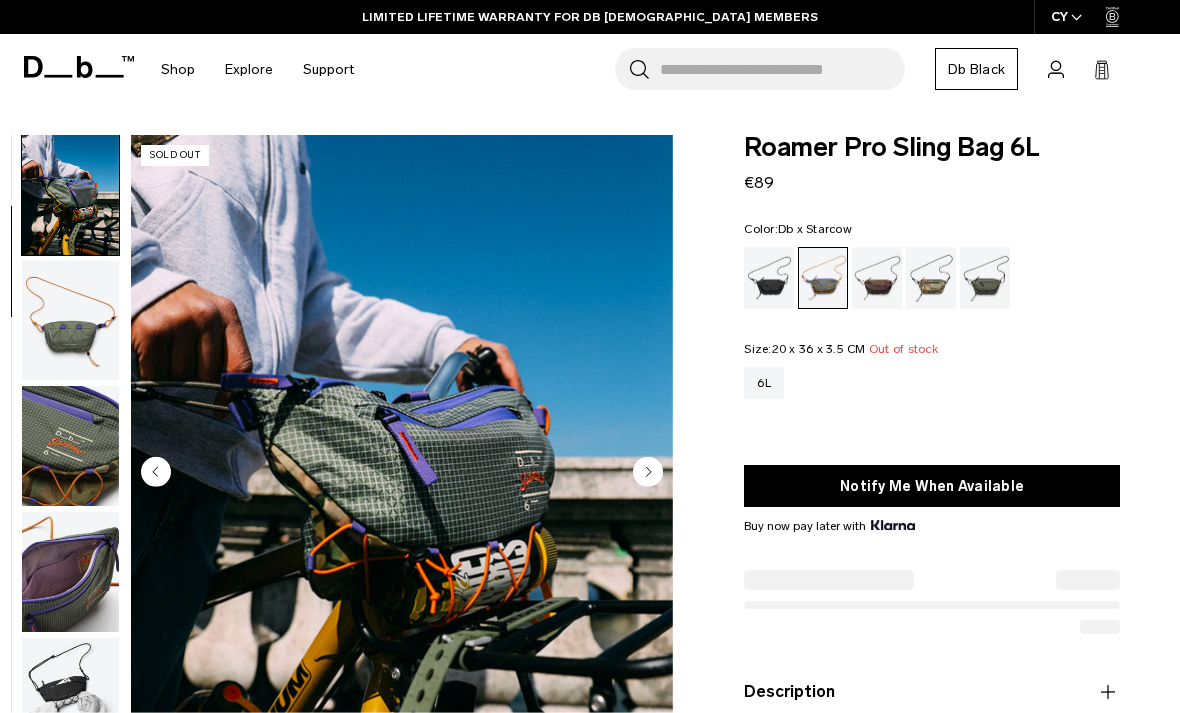 click at bounding box center [70, 321] 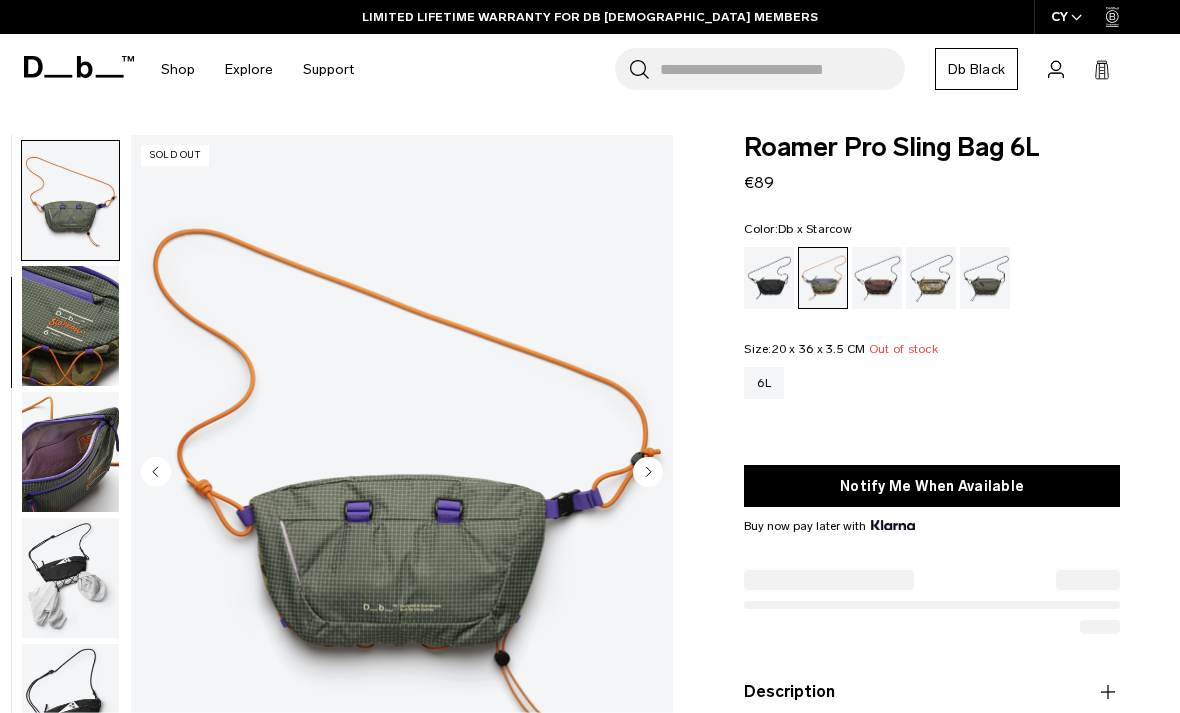 scroll, scrollTop: 254, scrollLeft: 0, axis: vertical 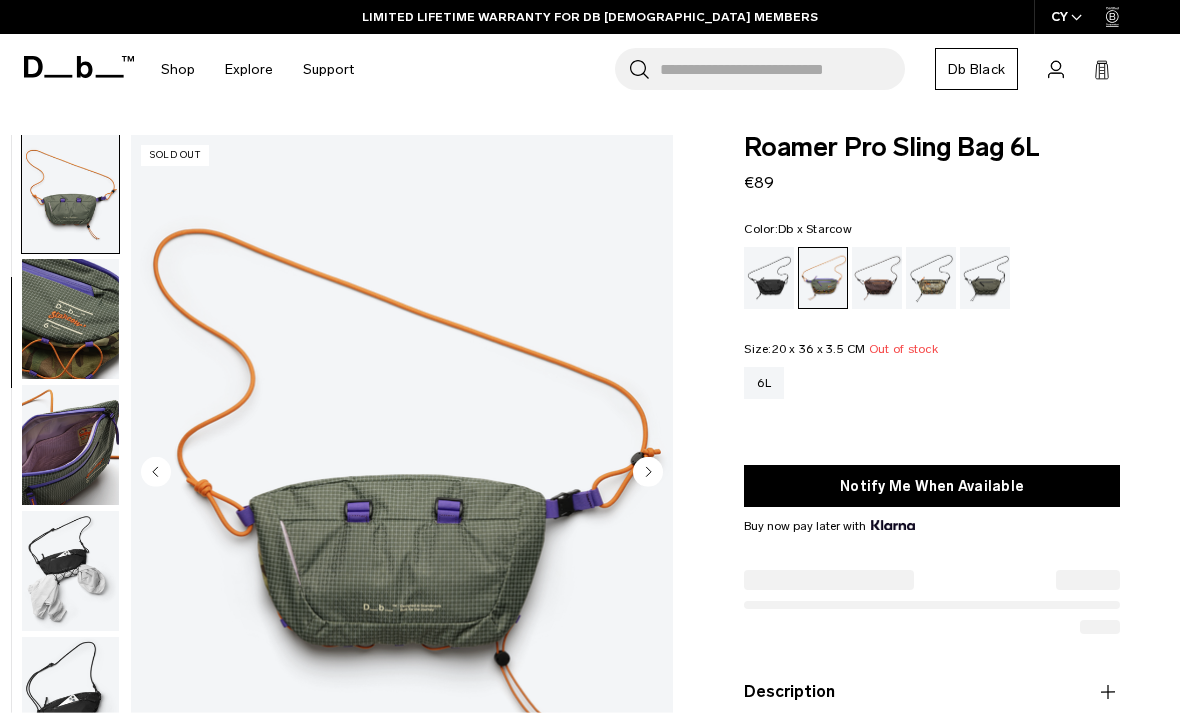 click at bounding box center [70, 445] 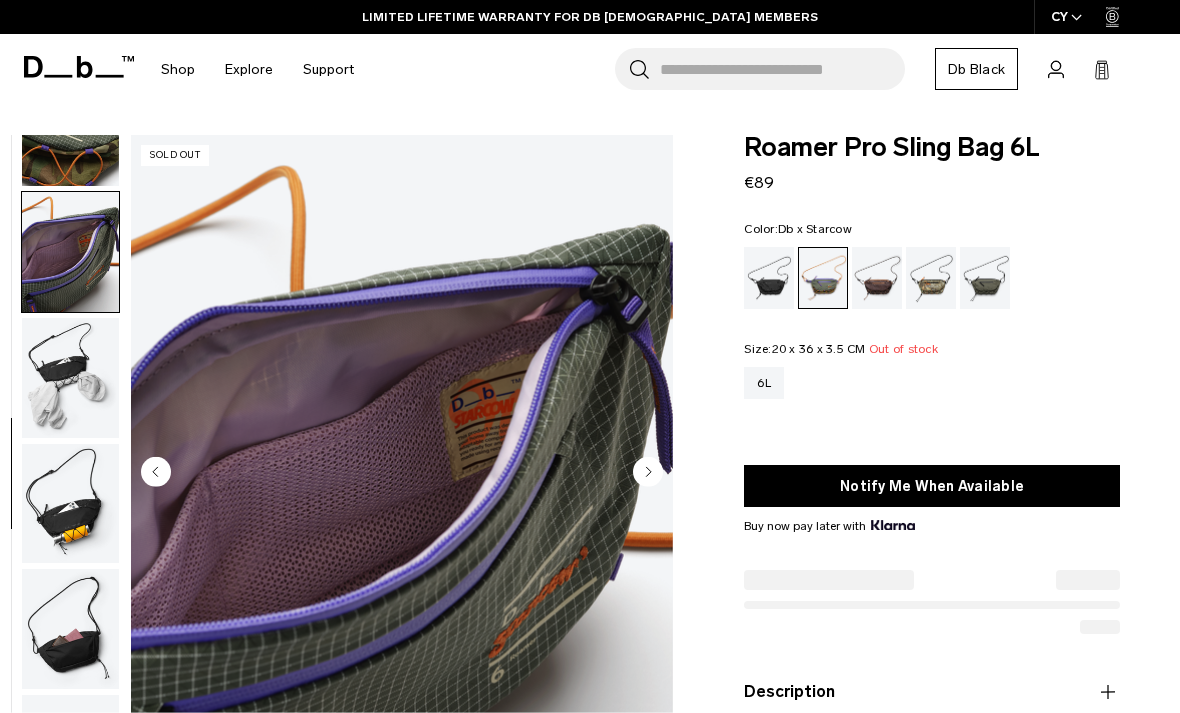 scroll, scrollTop: 464, scrollLeft: 0, axis: vertical 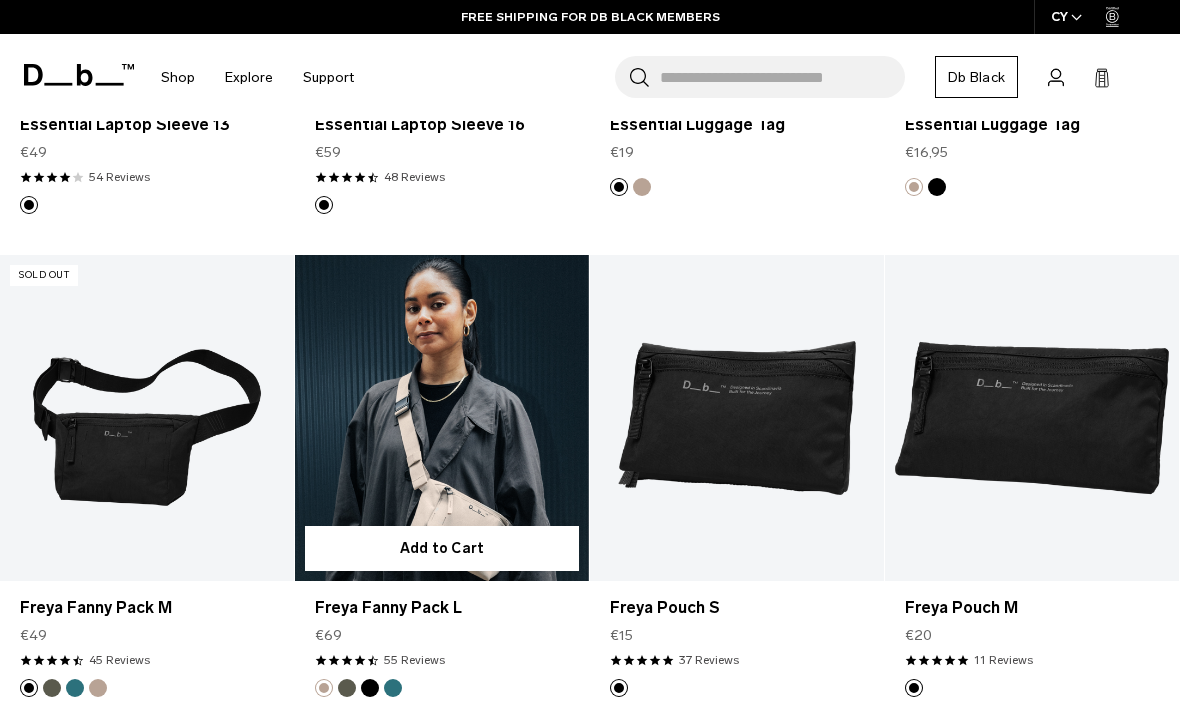 click at bounding box center (442, 418) 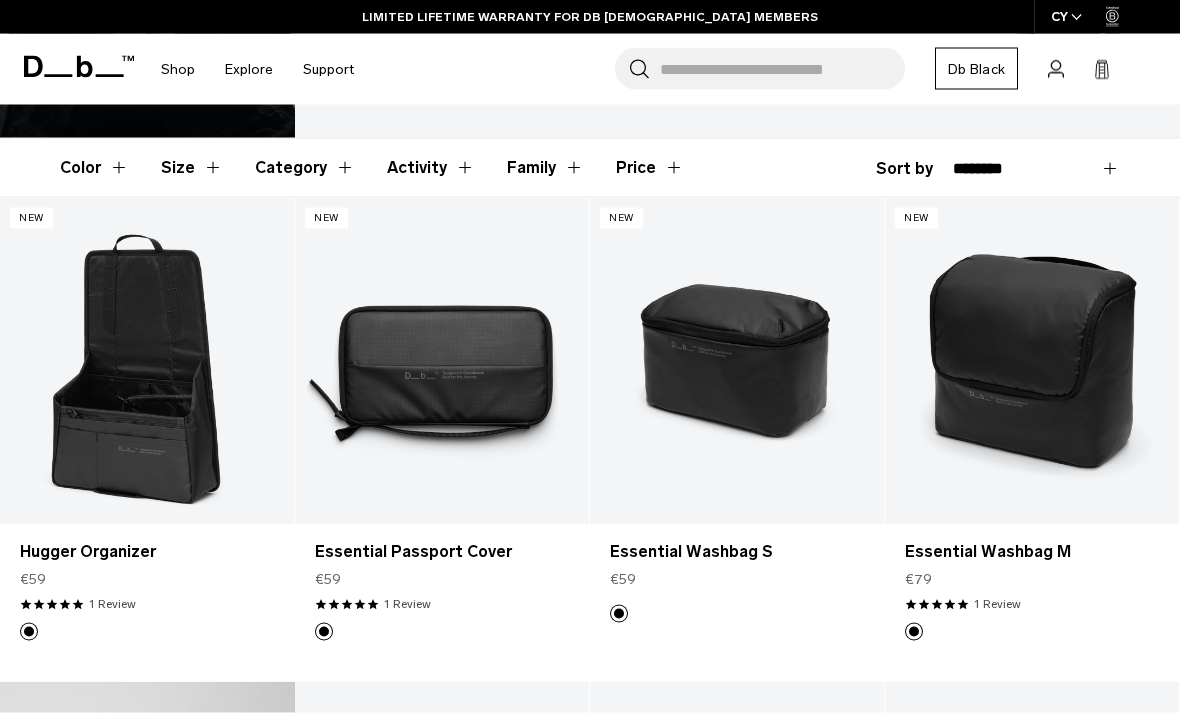 scroll, scrollTop: 0, scrollLeft: 0, axis: both 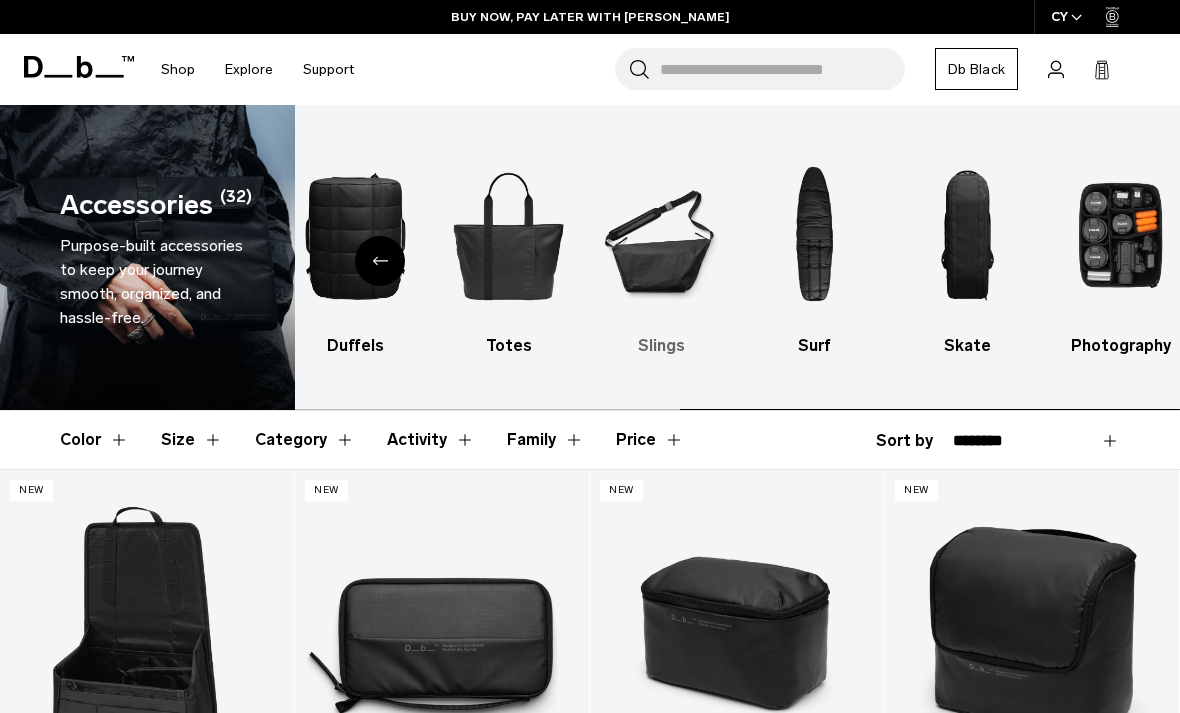 click at bounding box center [662, 235] 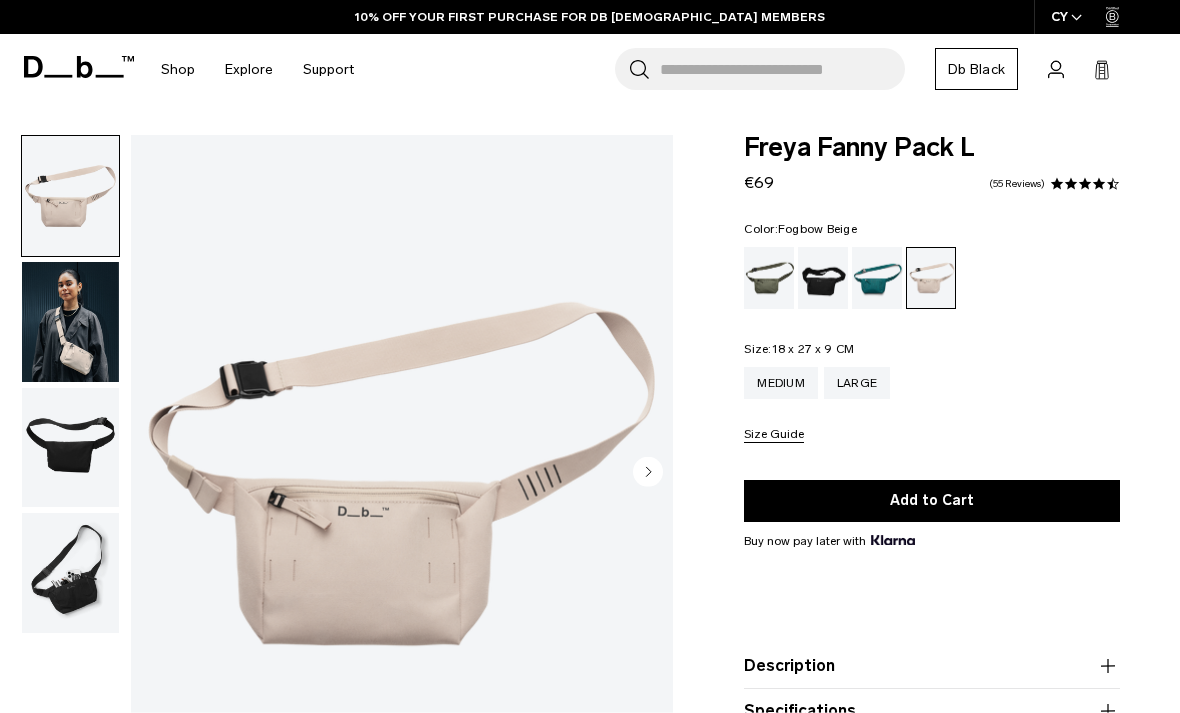 scroll, scrollTop: 0, scrollLeft: 0, axis: both 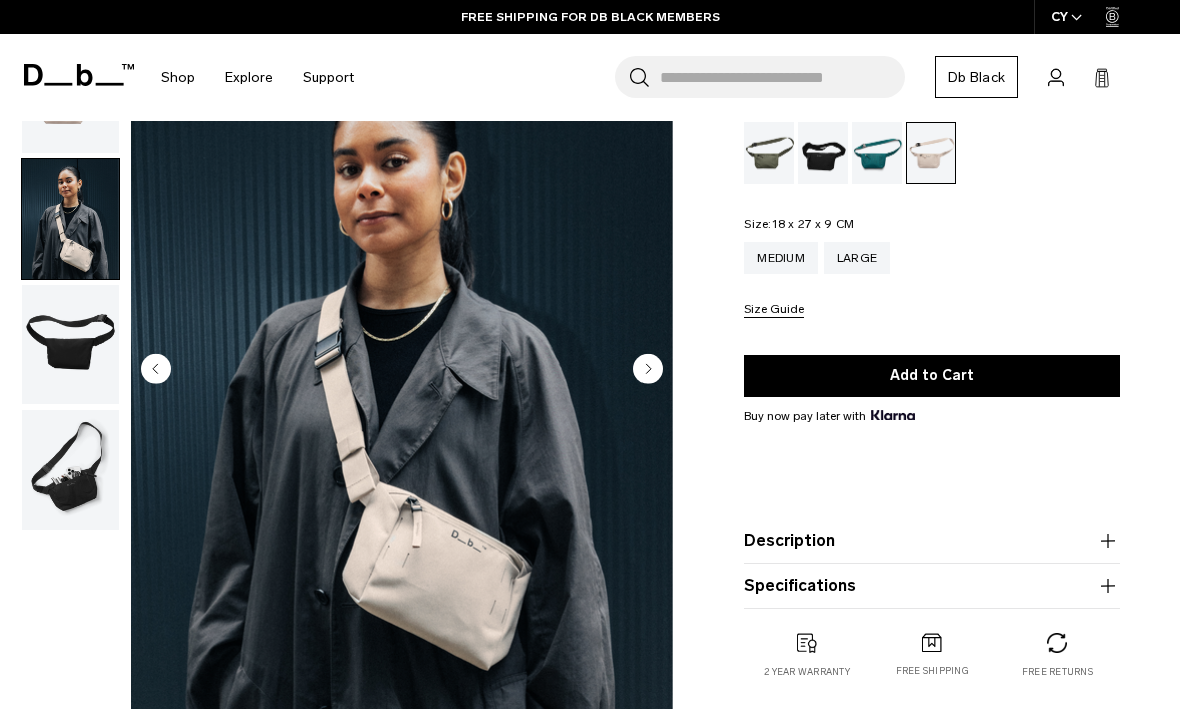 click at bounding box center [70, 470] 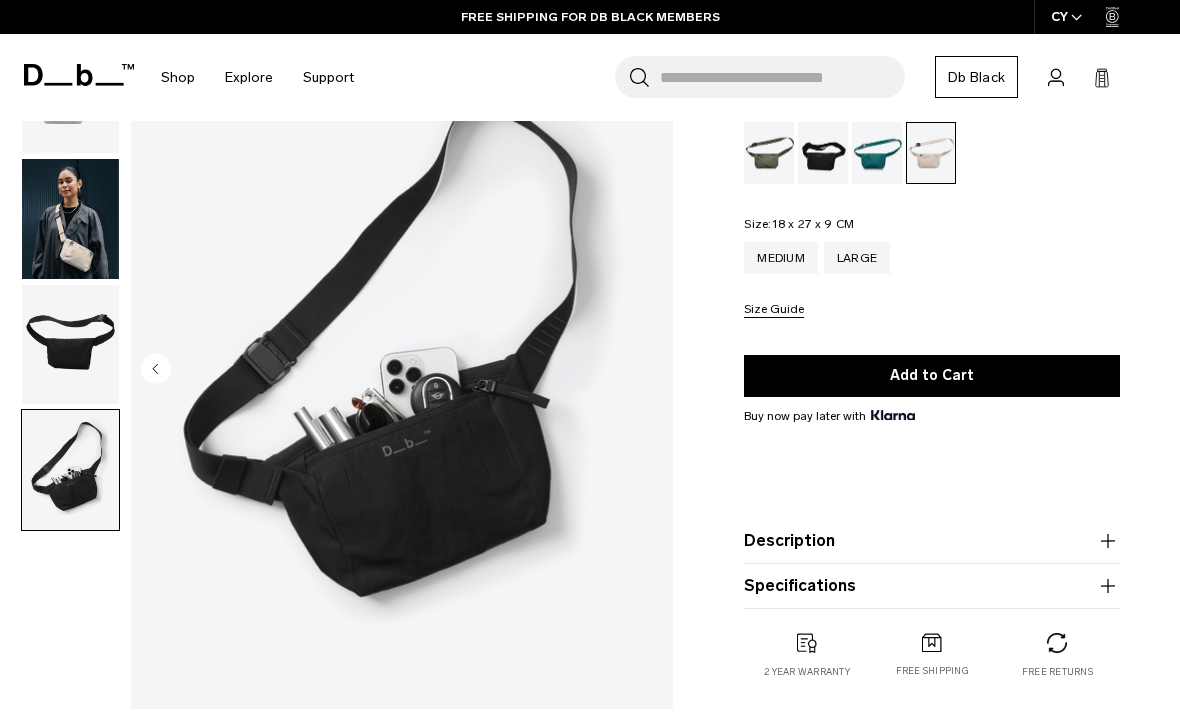 click at bounding box center (70, 344) 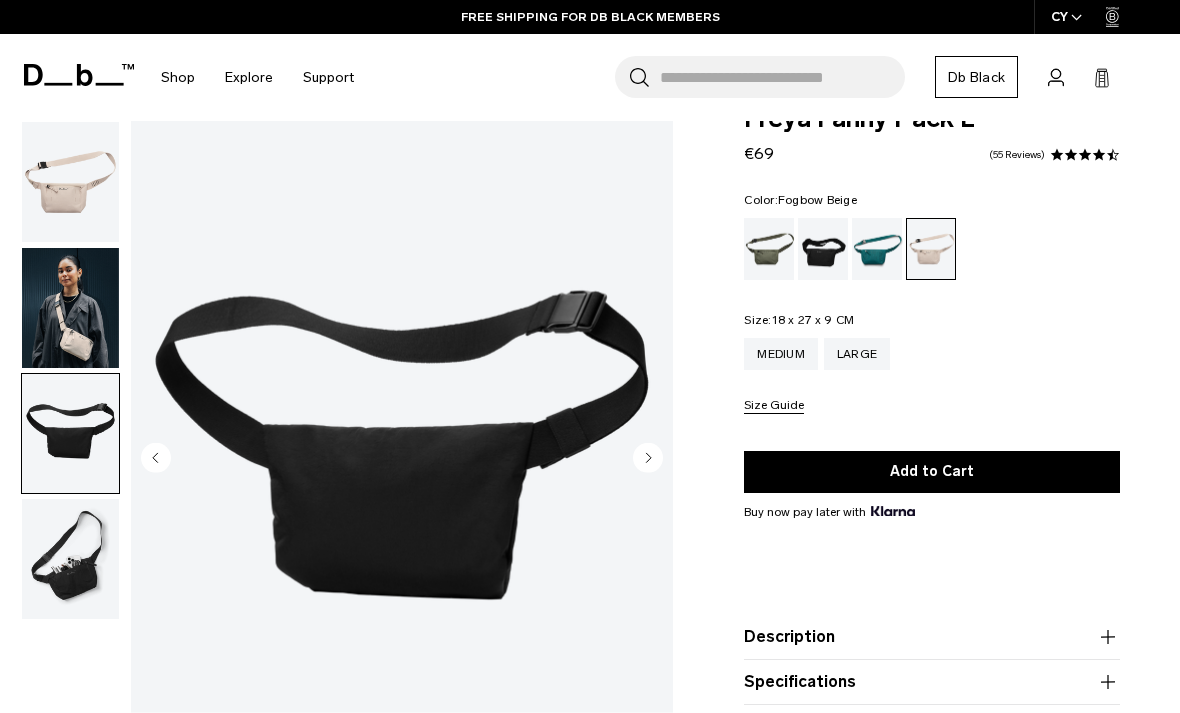 scroll, scrollTop: 0, scrollLeft: 0, axis: both 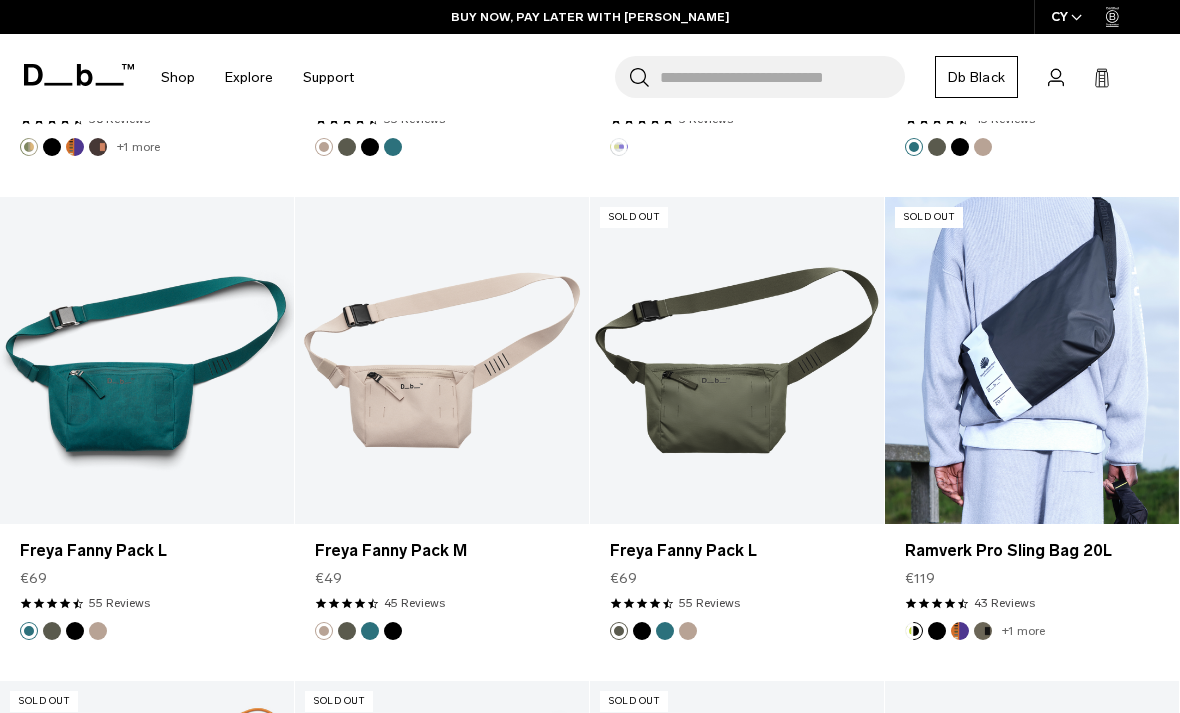 click at bounding box center [960, 631] 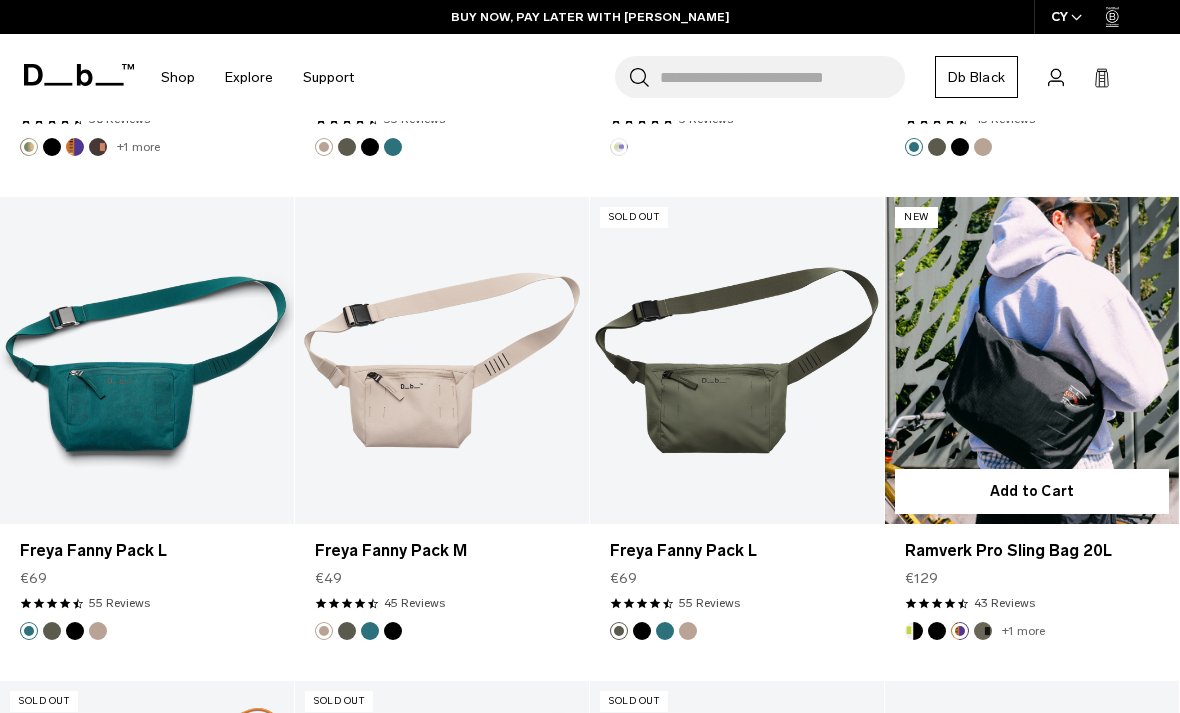 click at bounding box center (983, 631) 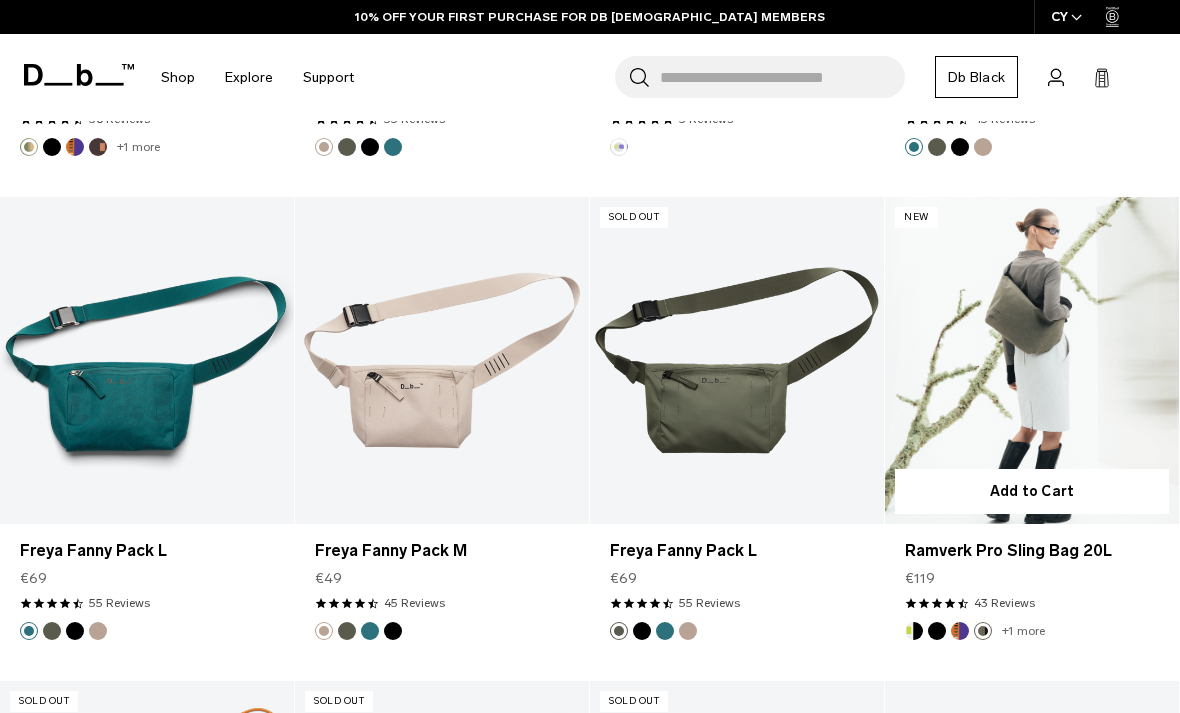 click at bounding box center [937, 631] 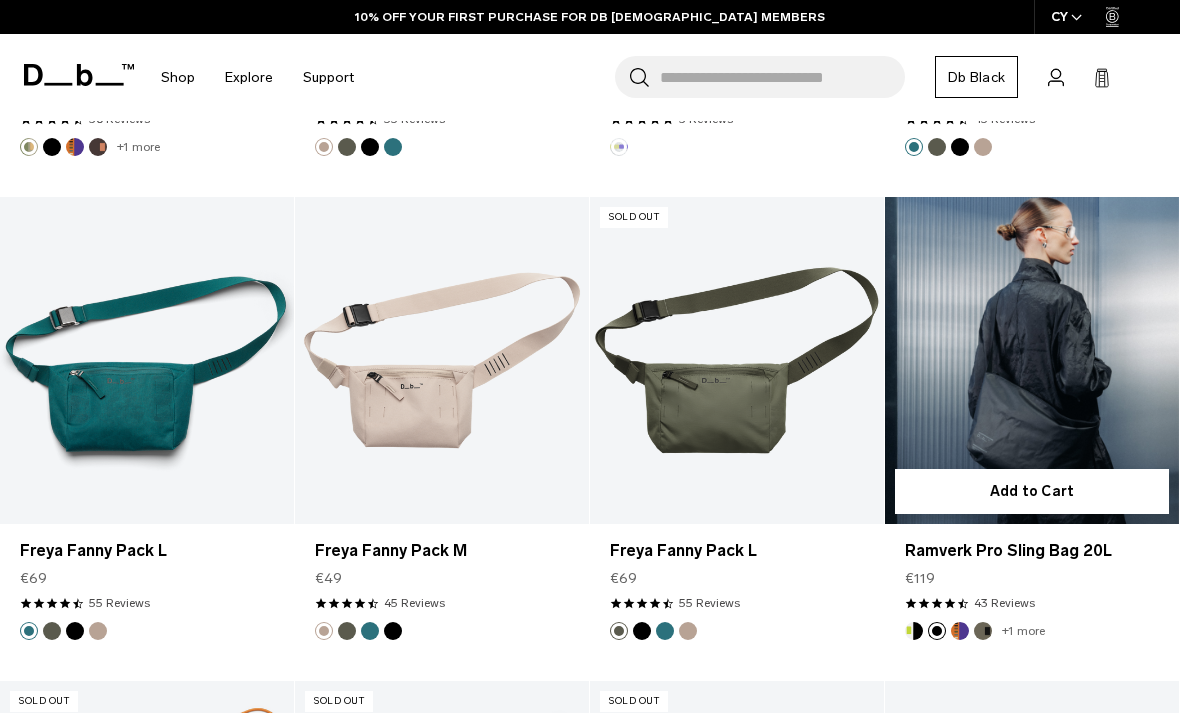 click at bounding box center [914, 631] 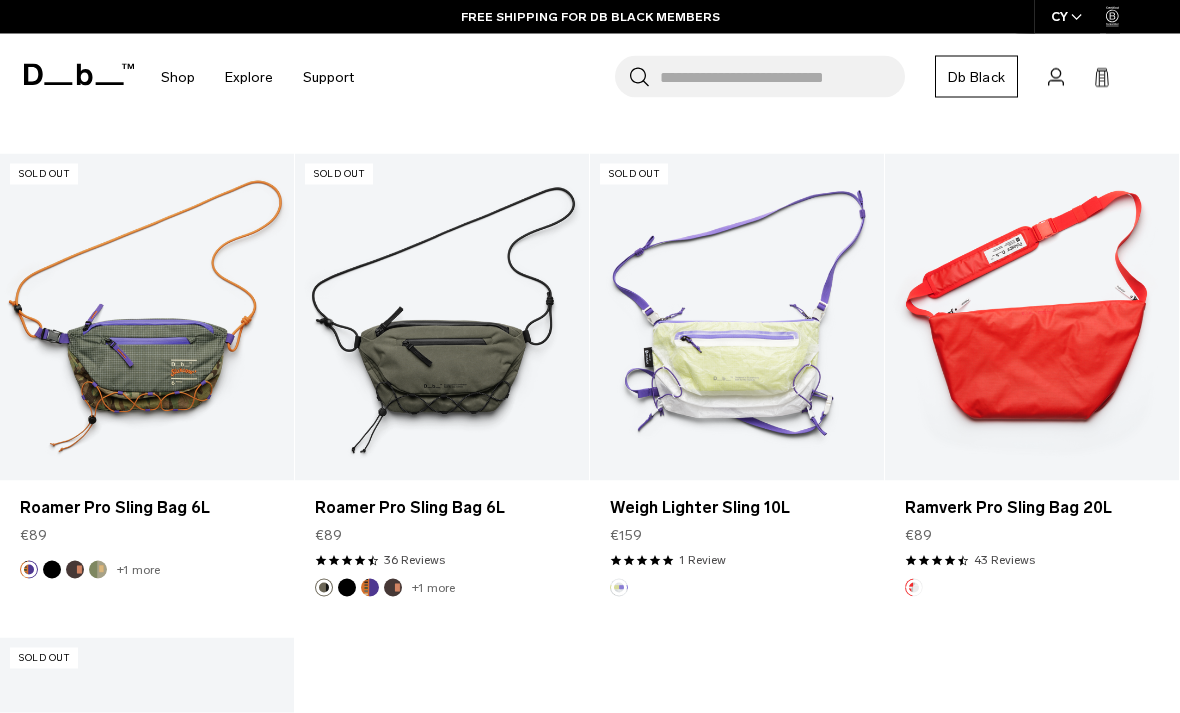 scroll, scrollTop: 2252, scrollLeft: 0, axis: vertical 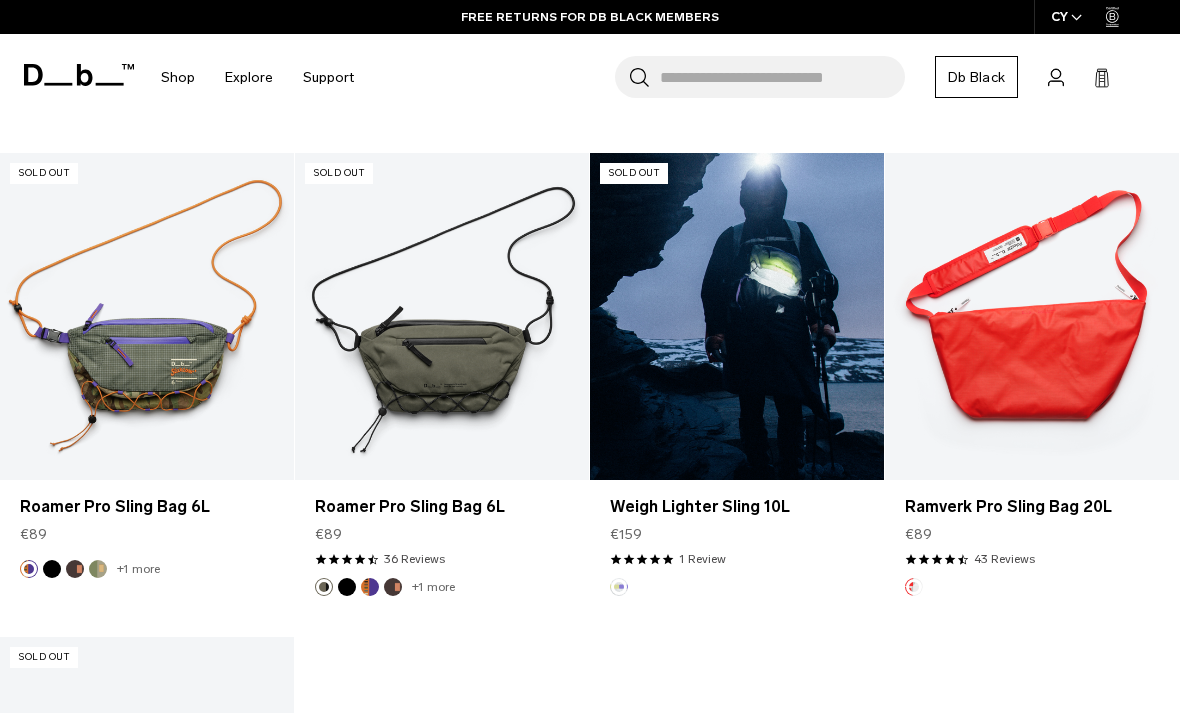 click at bounding box center (737, 316) 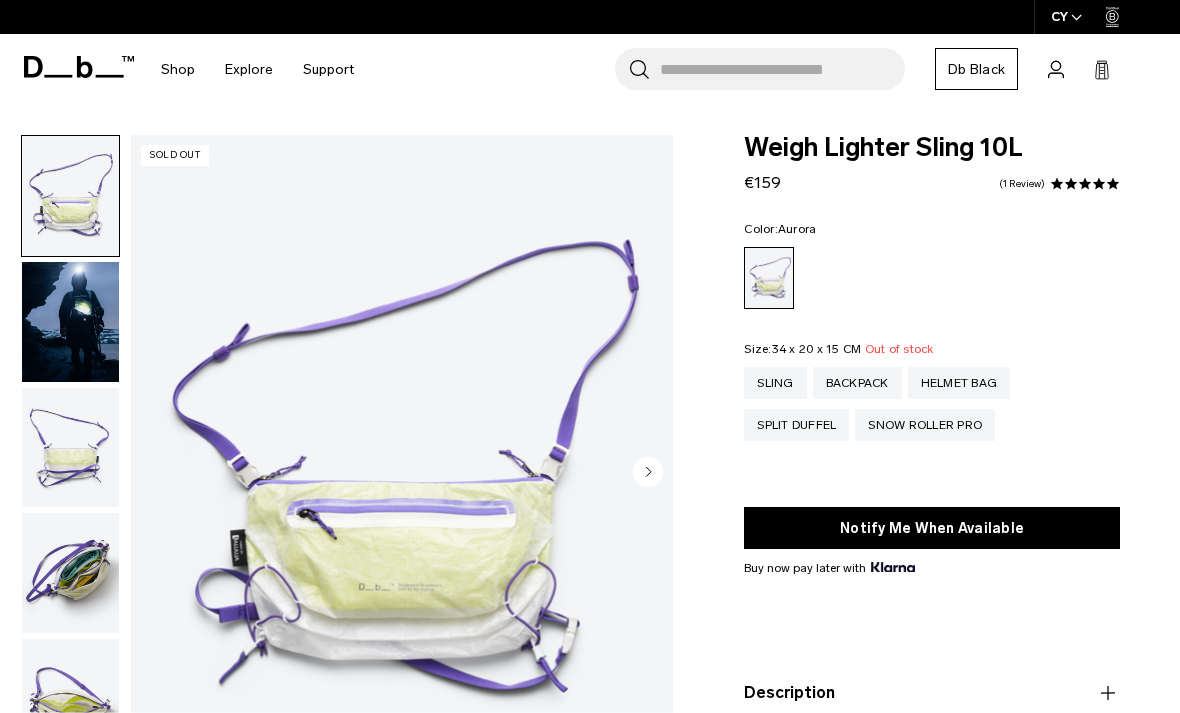 scroll, scrollTop: 0, scrollLeft: 0, axis: both 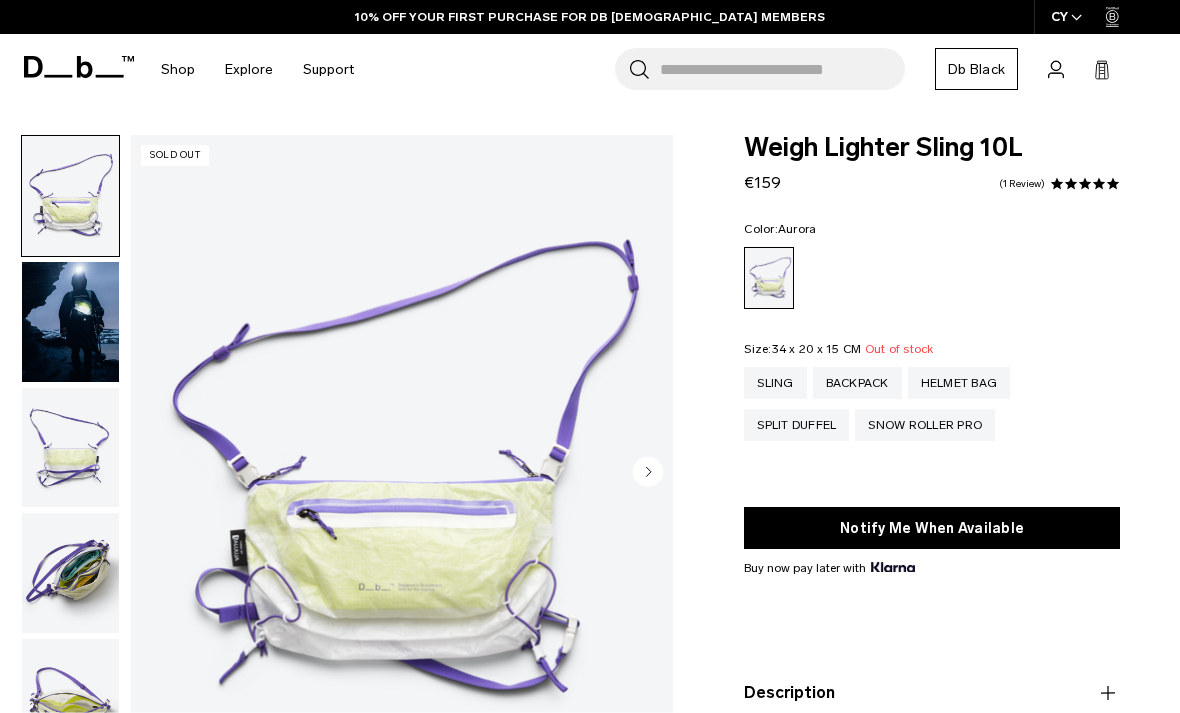 click at bounding box center [70, 196] 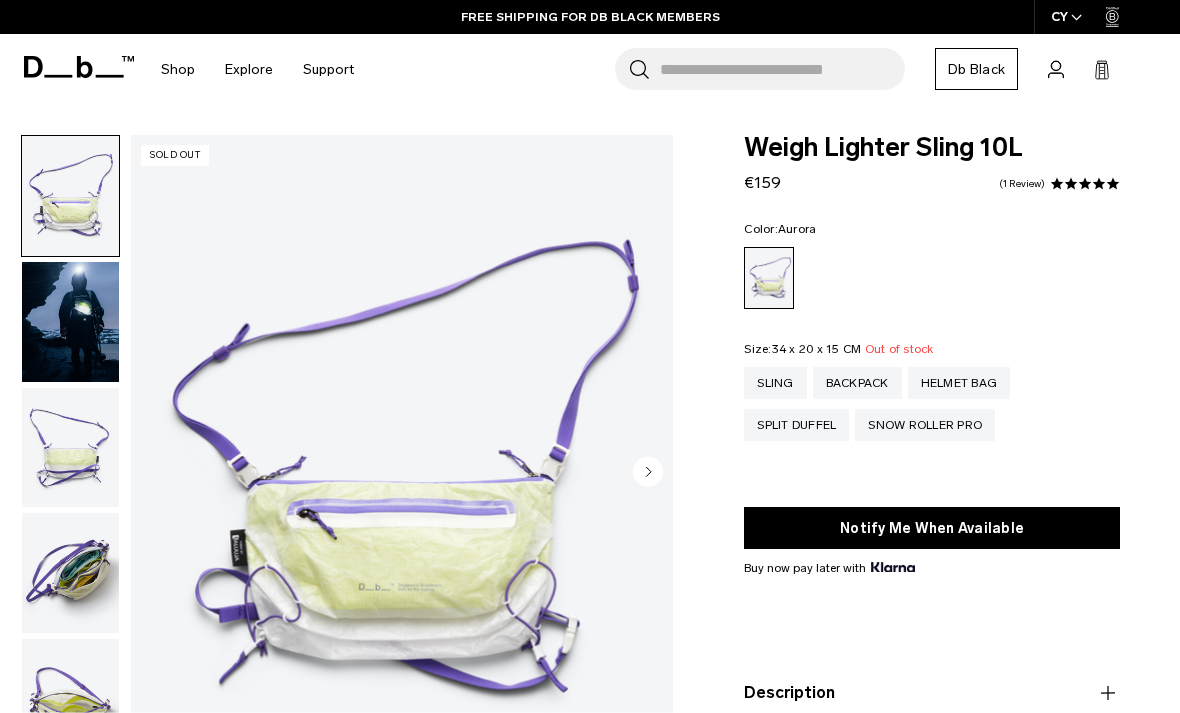 click at bounding box center (70, 322) 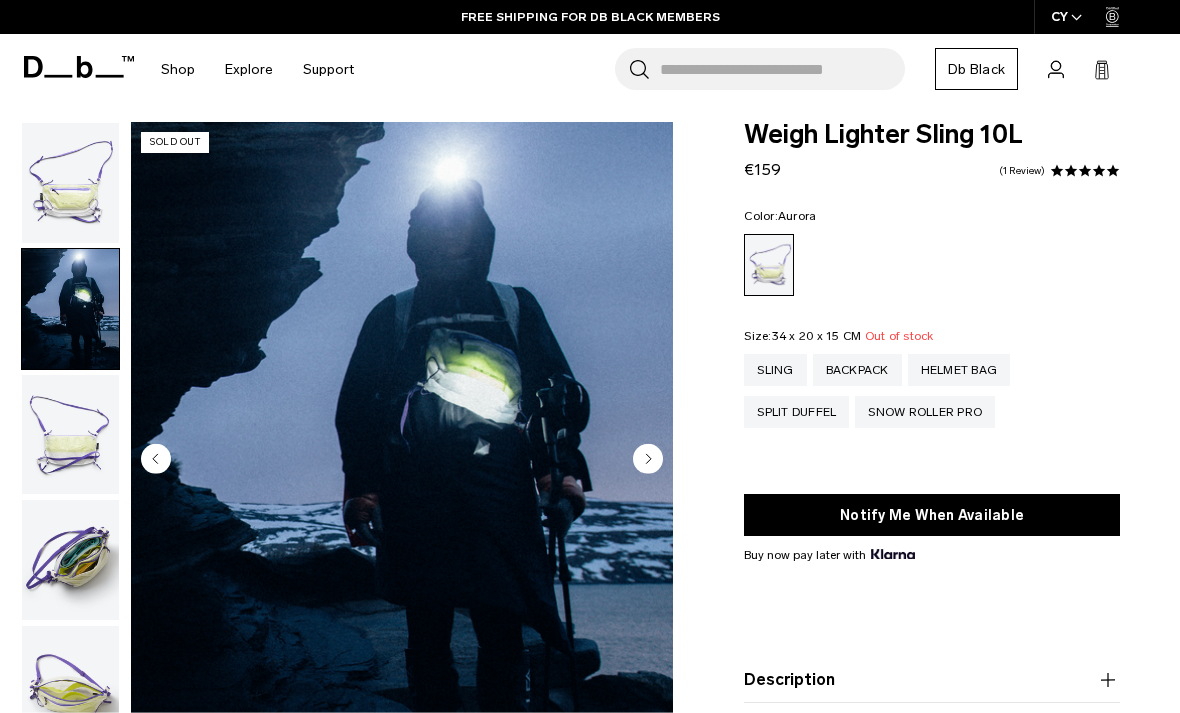 scroll, scrollTop: 16, scrollLeft: 0, axis: vertical 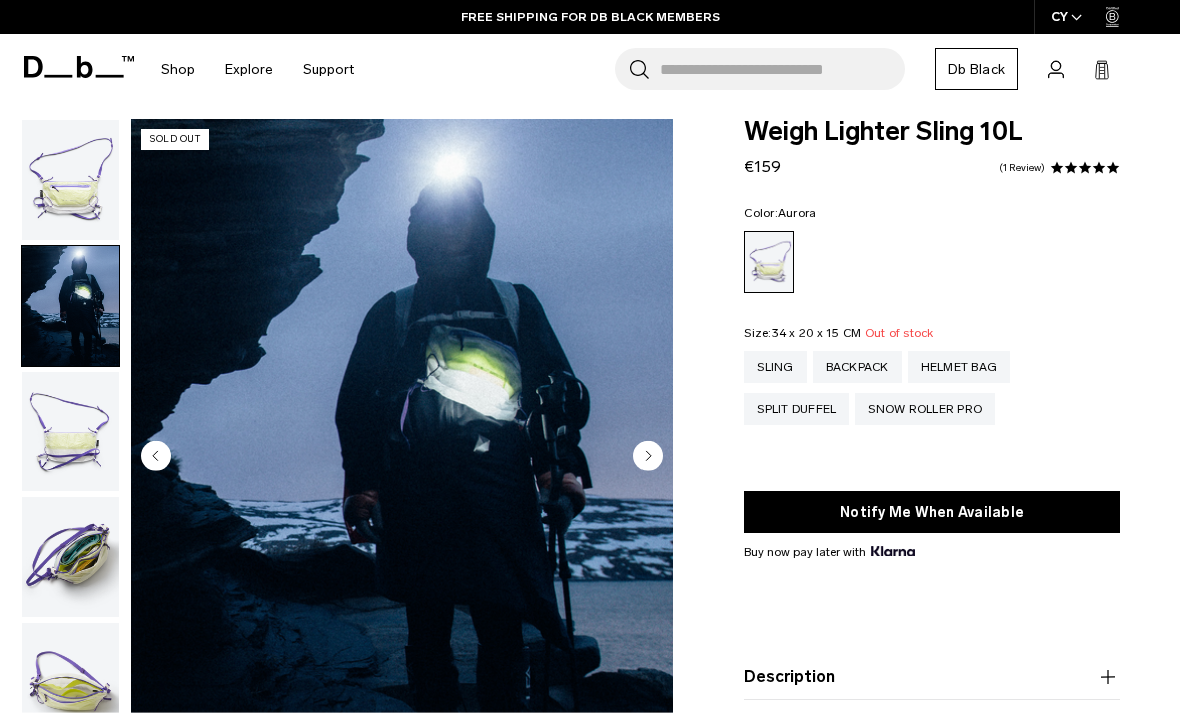 click at bounding box center (70, 432) 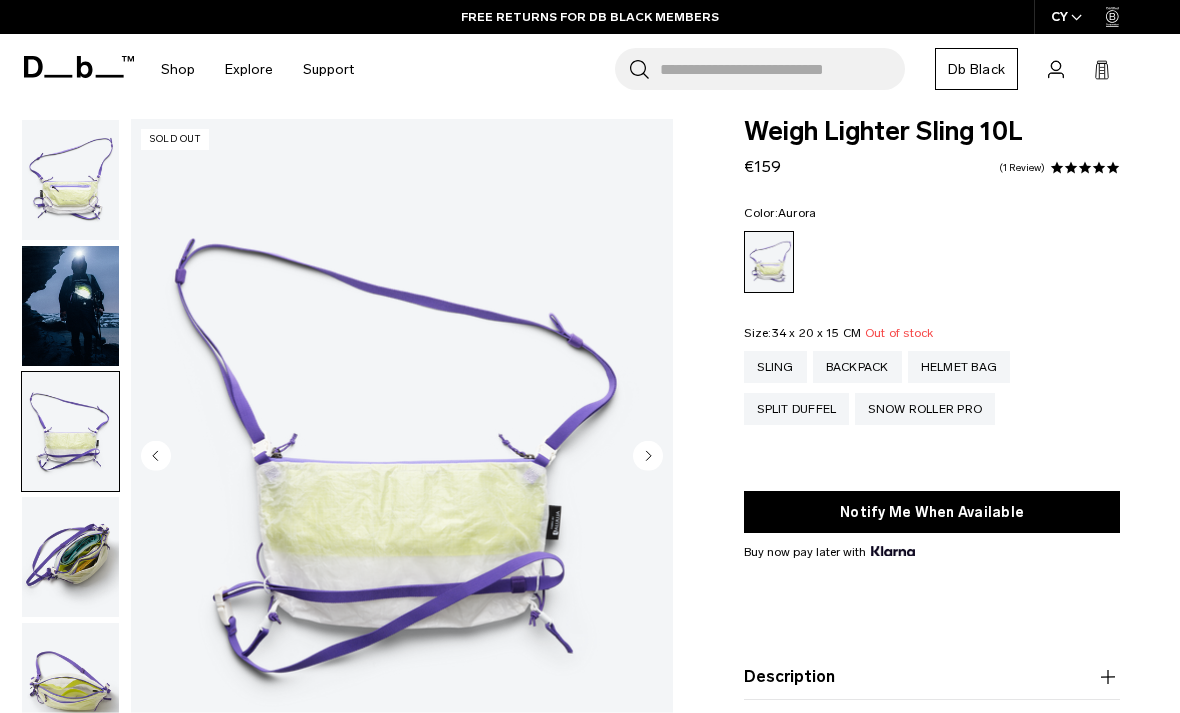 click at bounding box center (70, 557) 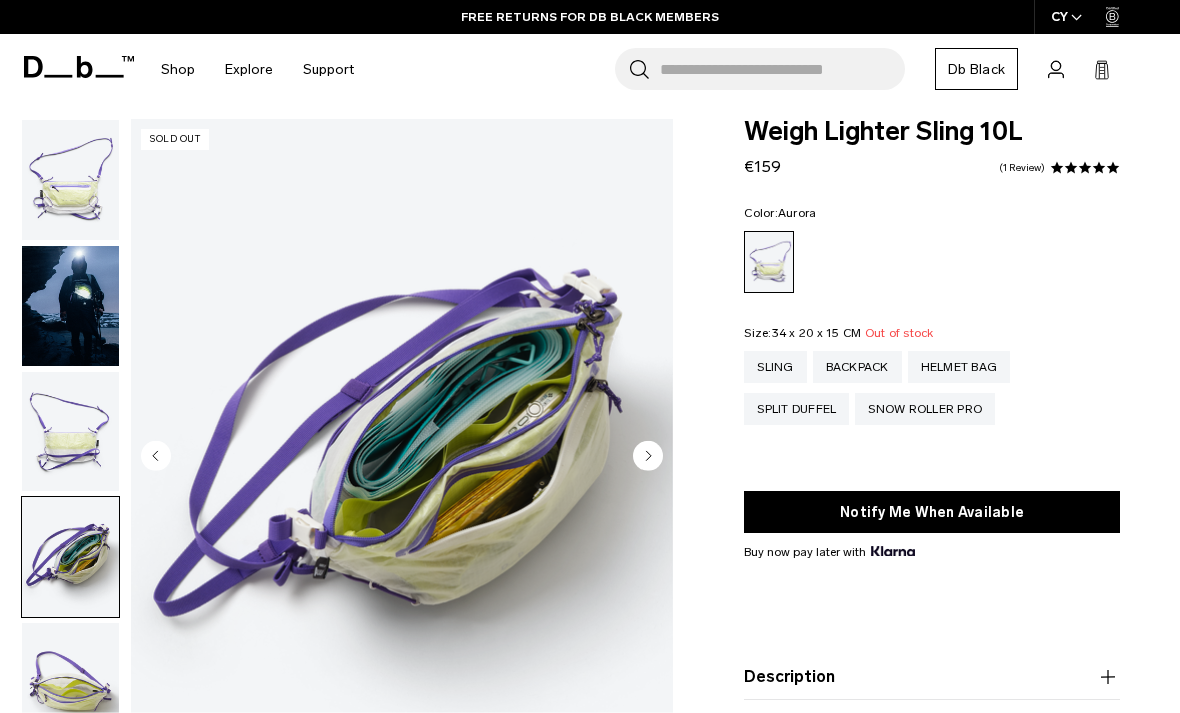 click at bounding box center (70, 683) 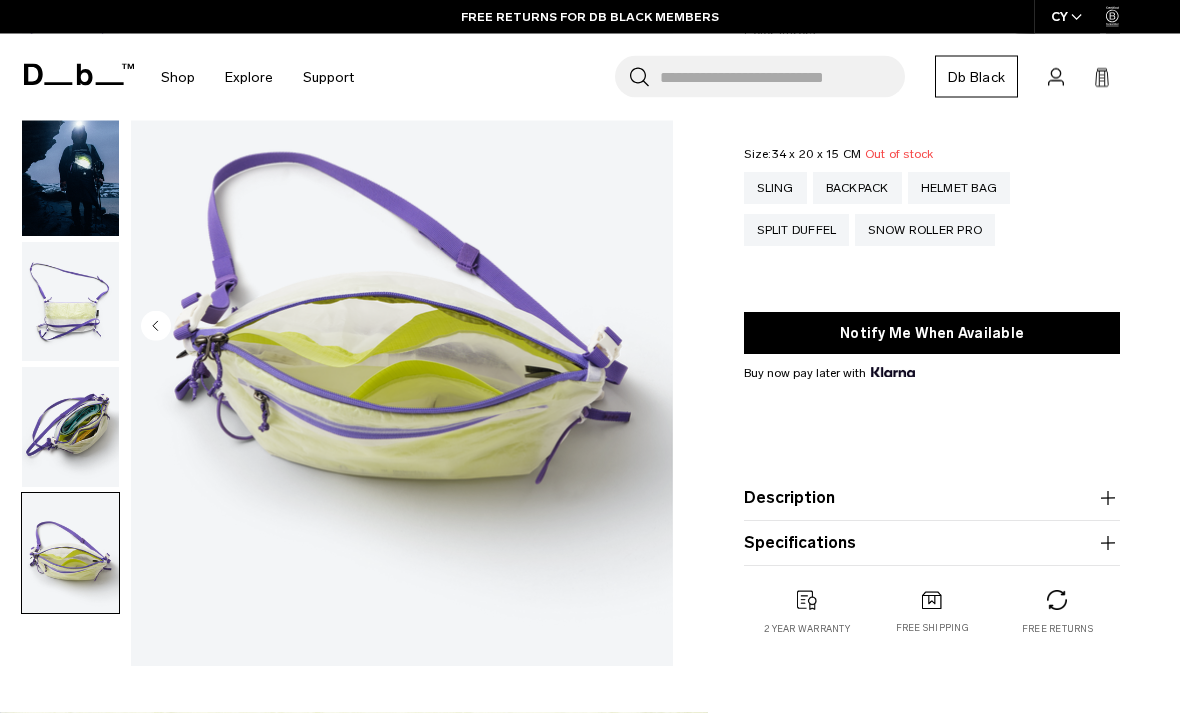 scroll, scrollTop: 195, scrollLeft: 0, axis: vertical 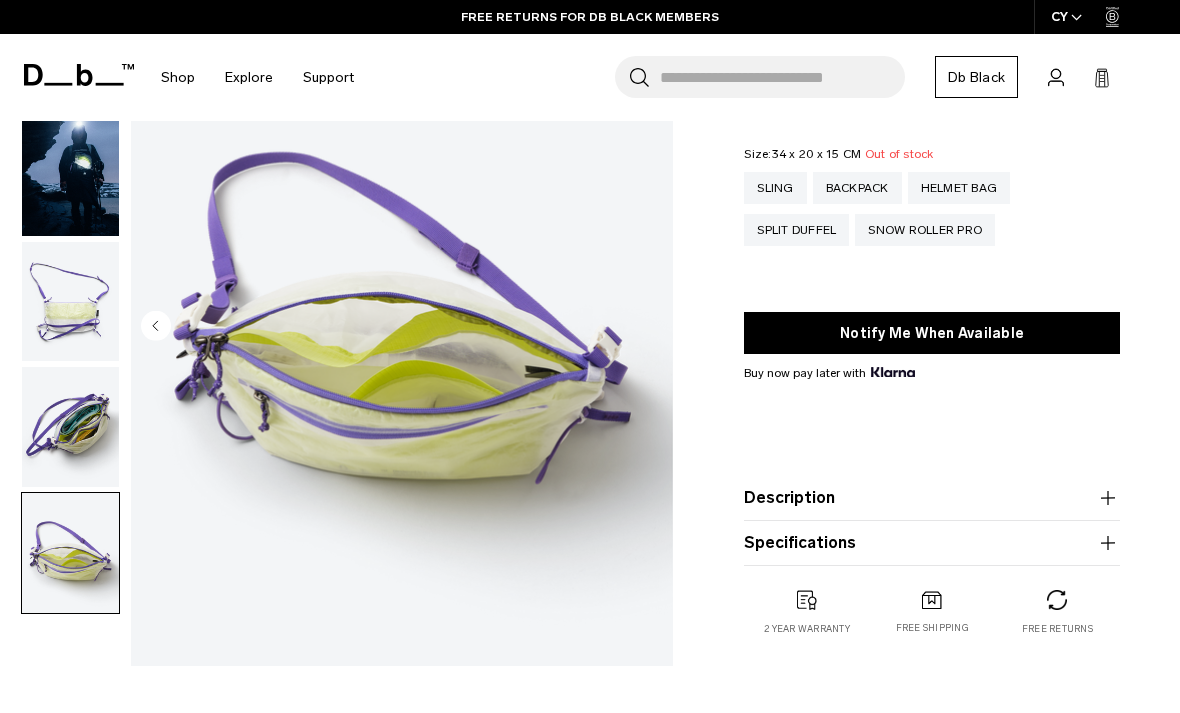 click on "Description" at bounding box center [932, 498] 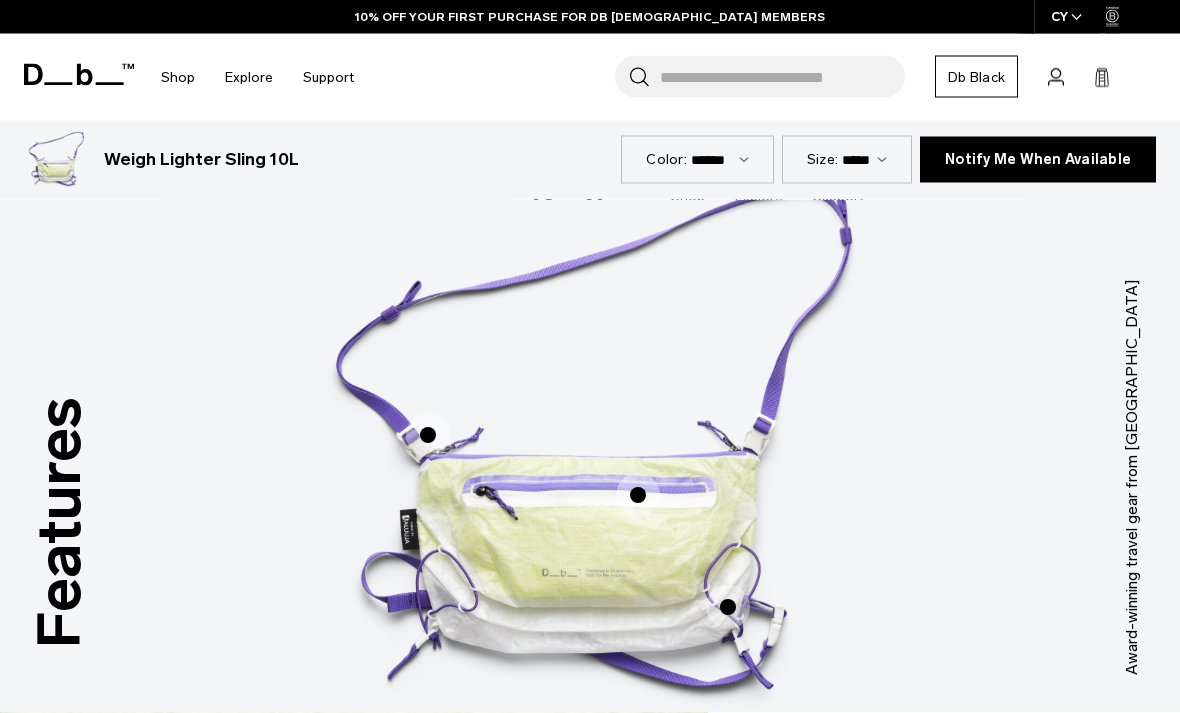 scroll, scrollTop: 1180, scrollLeft: 0, axis: vertical 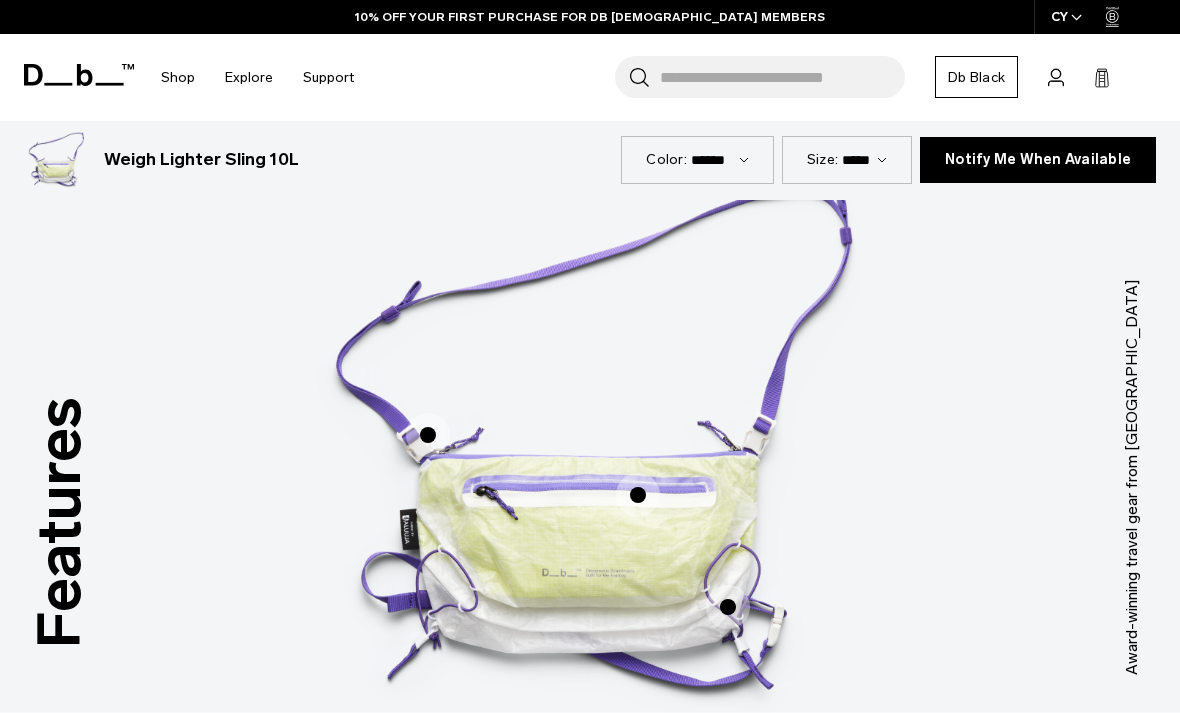 click at bounding box center [728, 607] 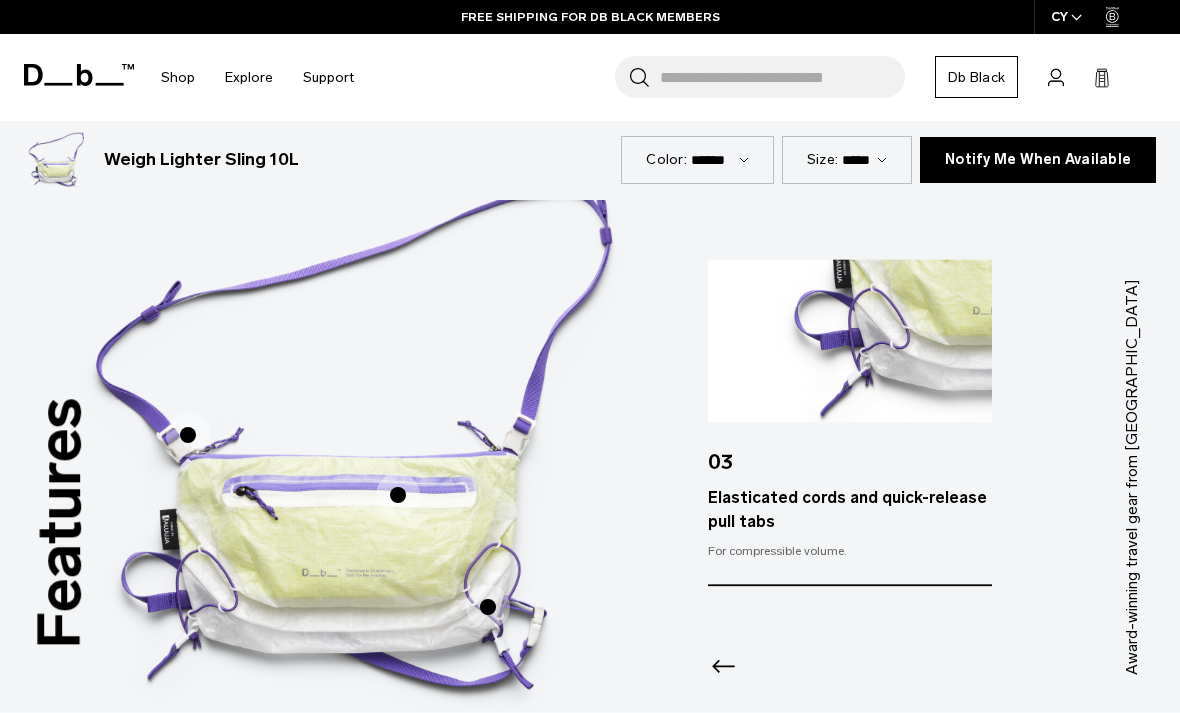 click at bounding box center [398, 495] 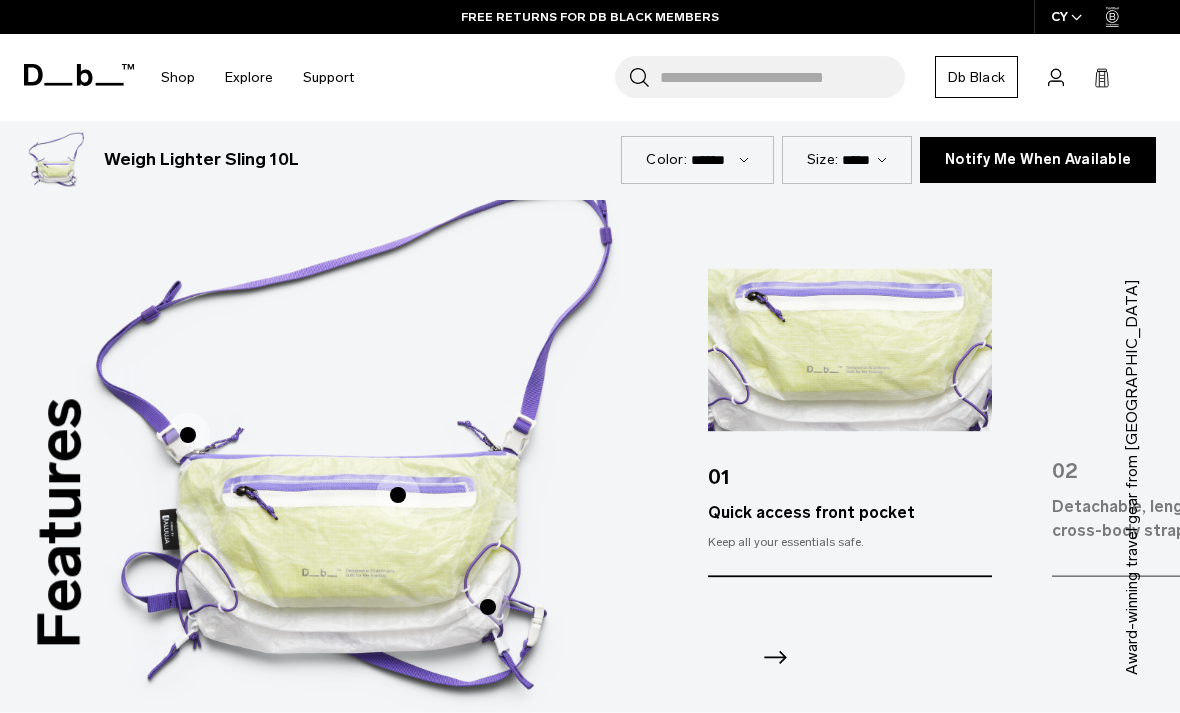 click at bounding box center (188, 435) 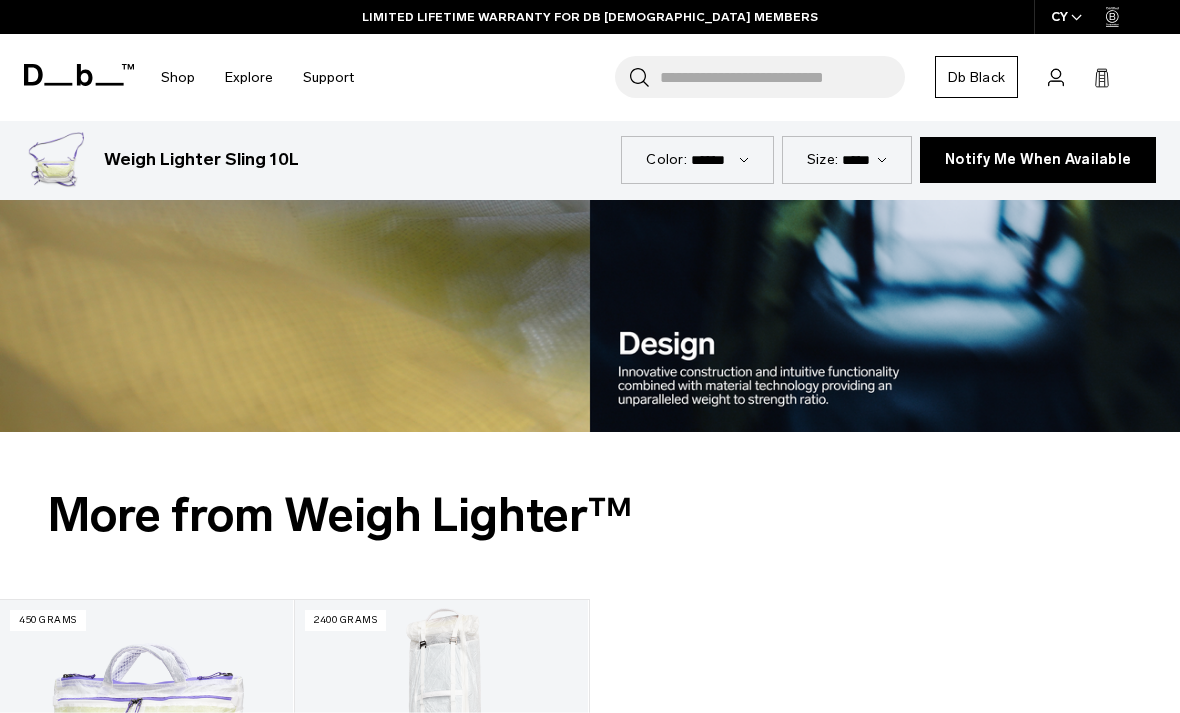 scroll, scrollTop: 2299, scrollLeft: 0, axis: vertical 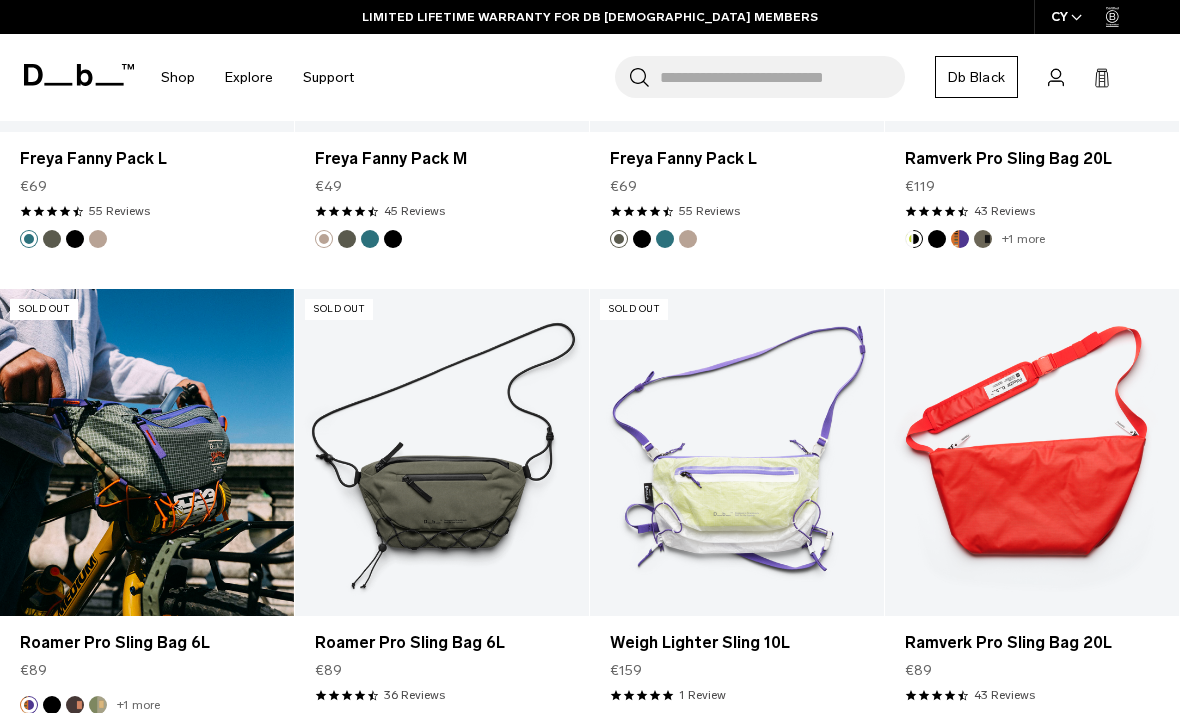 click at bounding box center (147, 452) 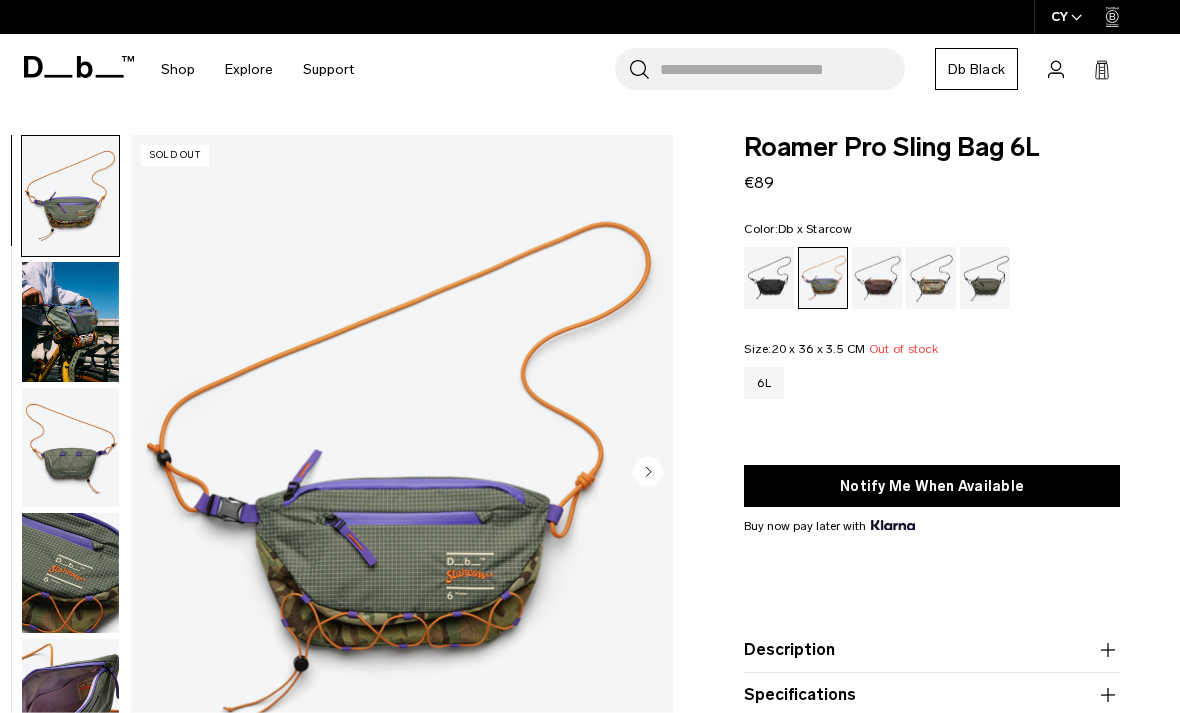 scroll, scrollTop: 0, scrollLeft: 0, axis: both 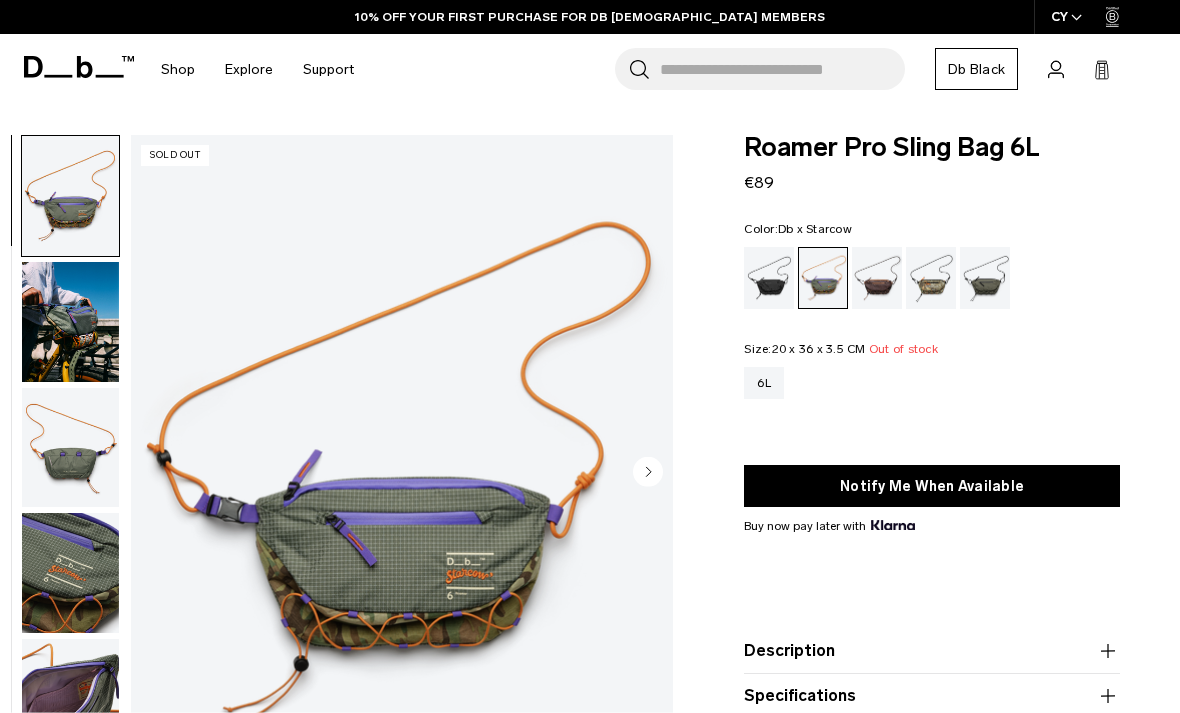 click at bounding box center [877, 278] 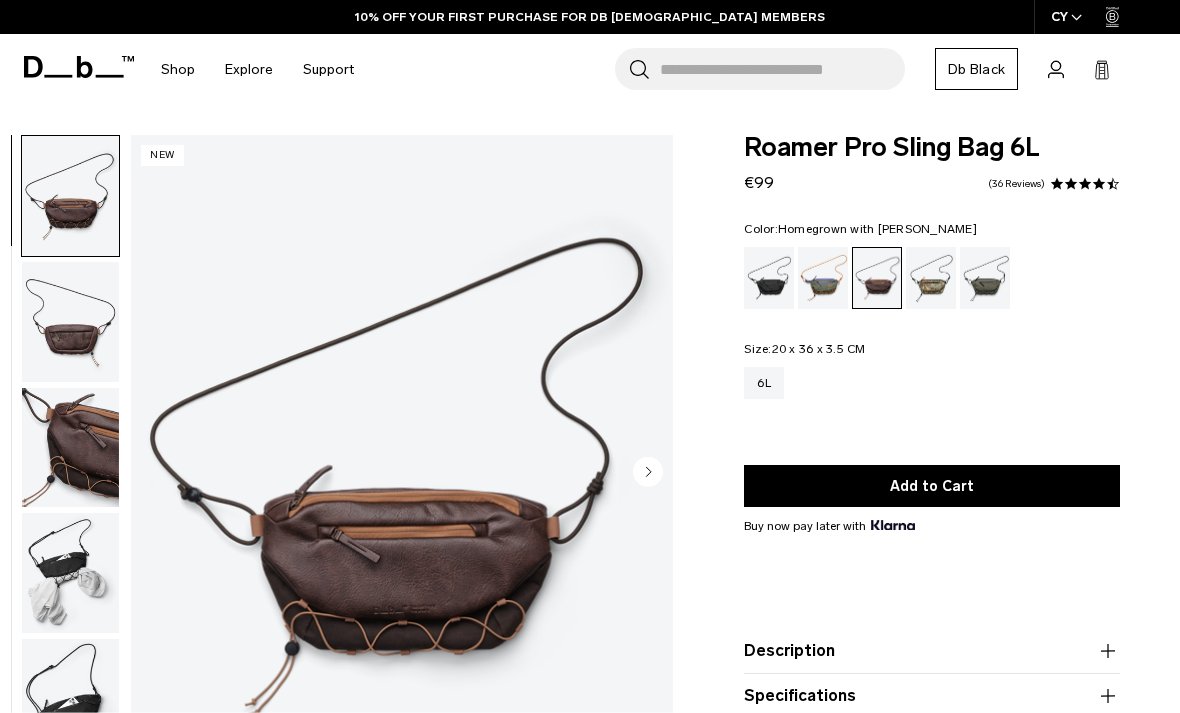 scroll, scrollTop: 0, scrollLeft: 0, axis: both 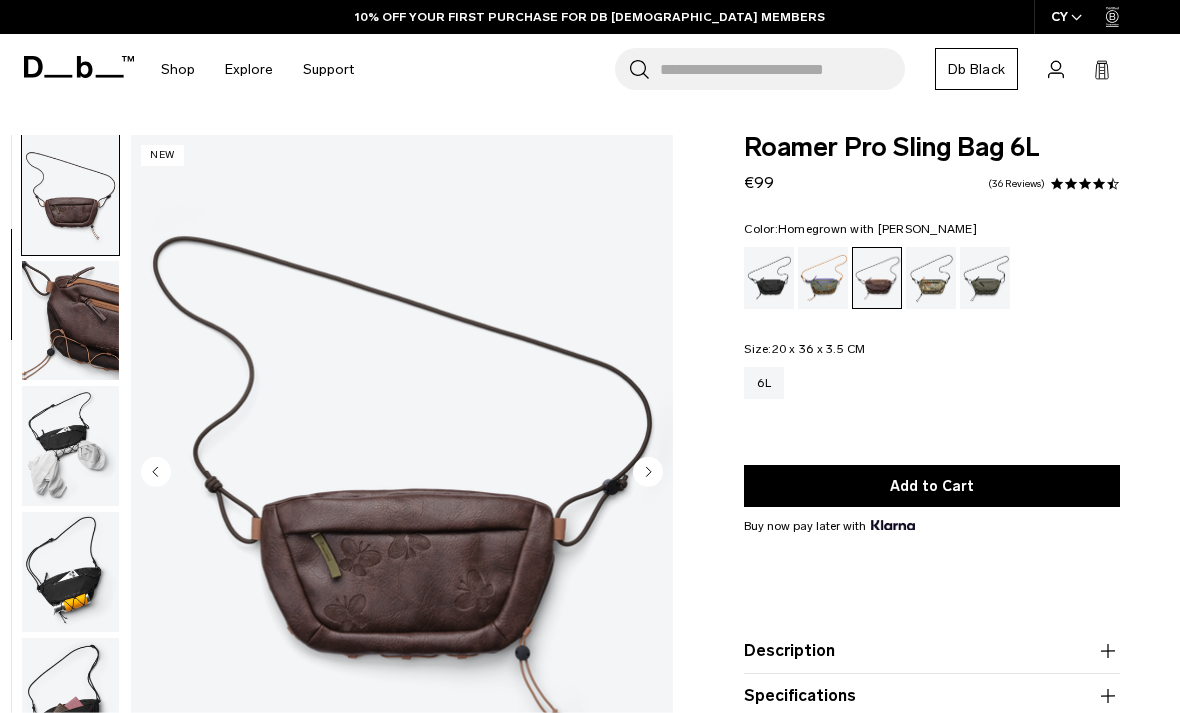click at bounding box center [70, 195] 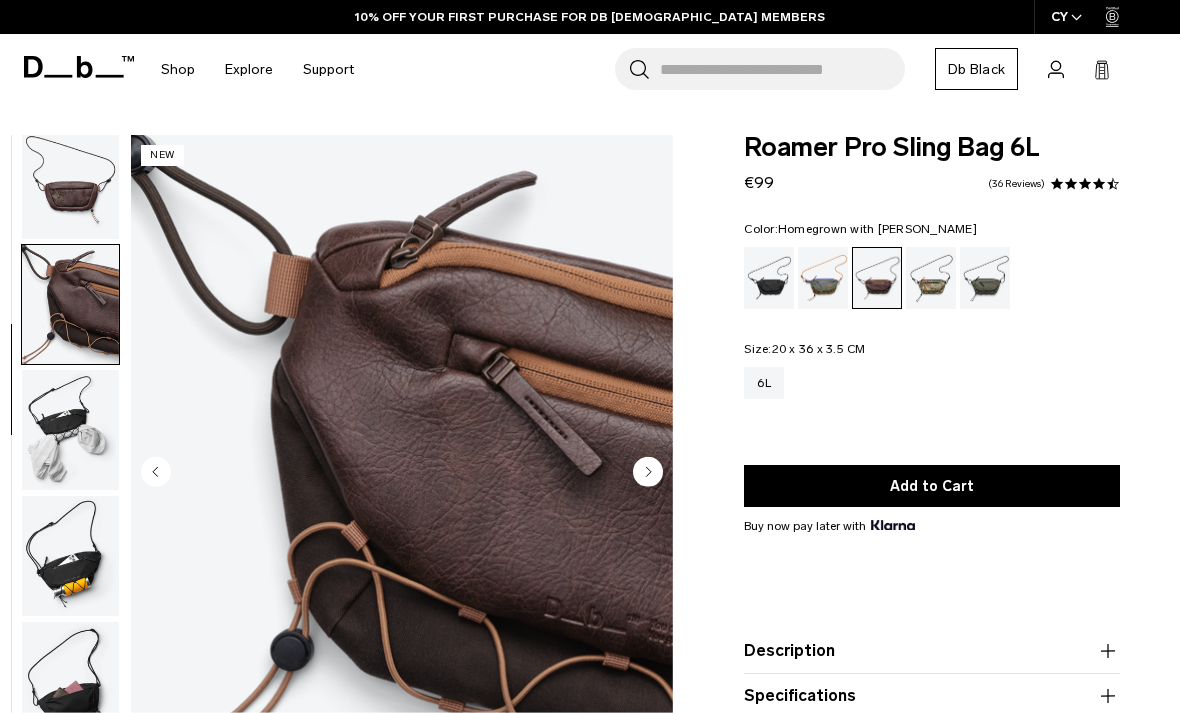 scroll, scrollTop: 210, scrollLeft: 0, axis: vertical 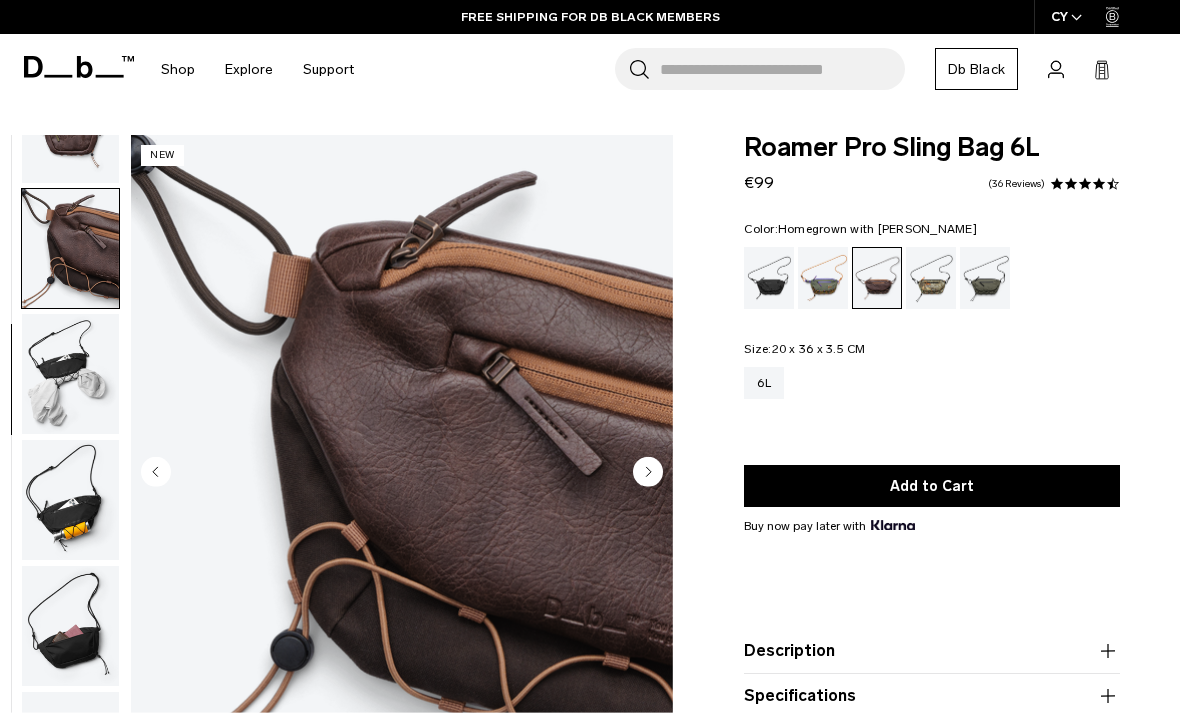 click 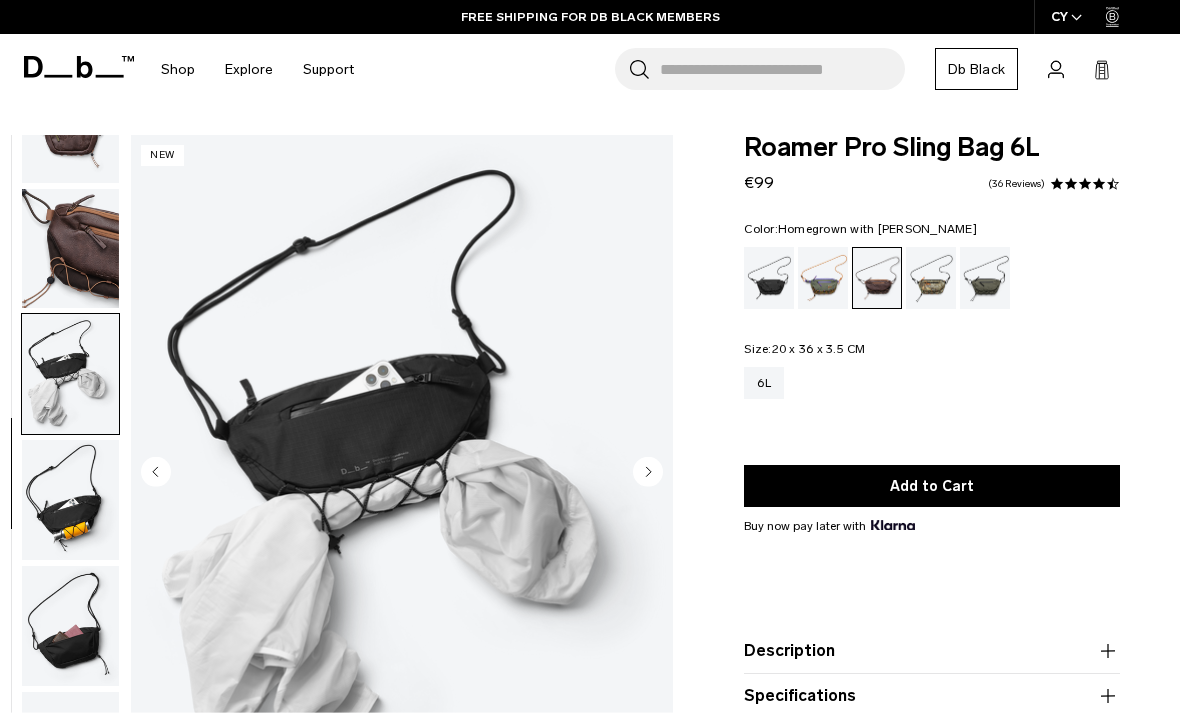 click 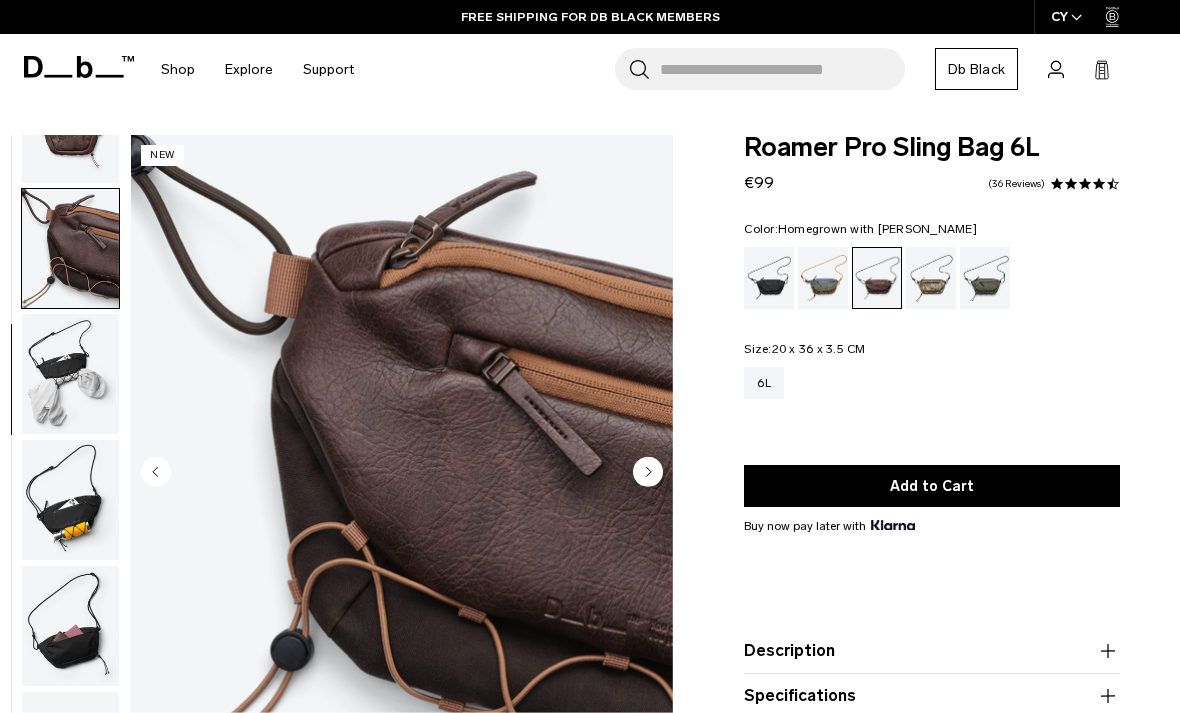 click 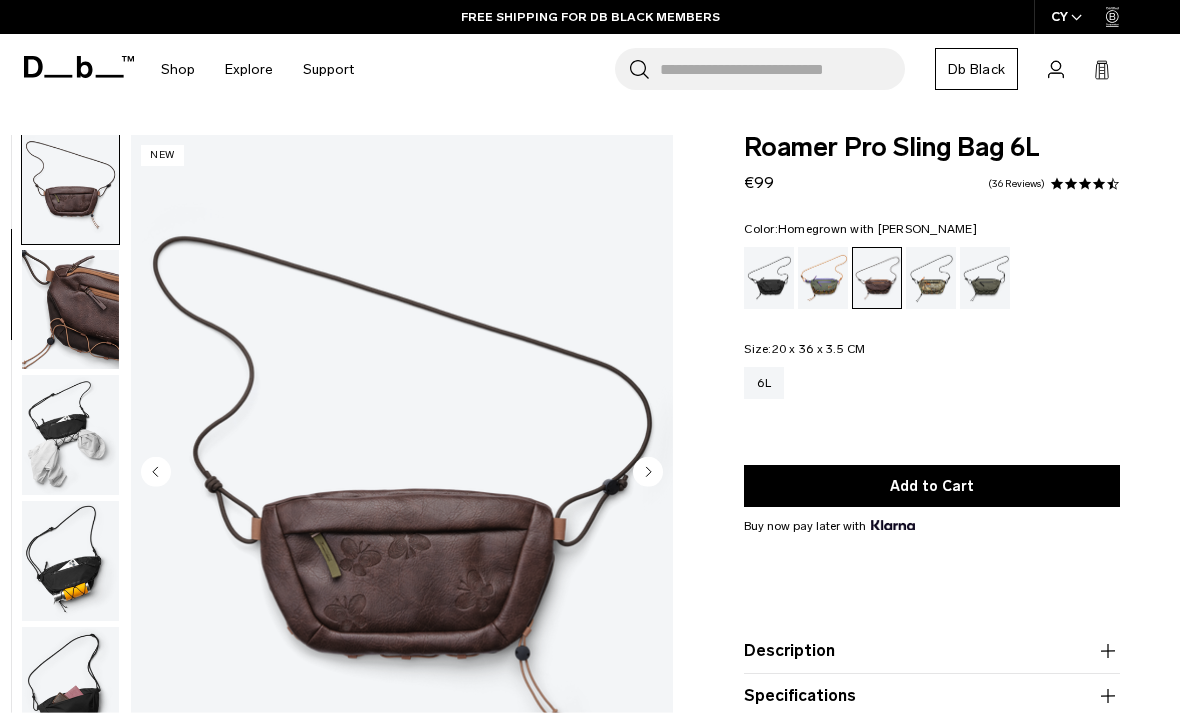 scroll, scrollTop: 127, scrollLeft: 0, axis: vertical 